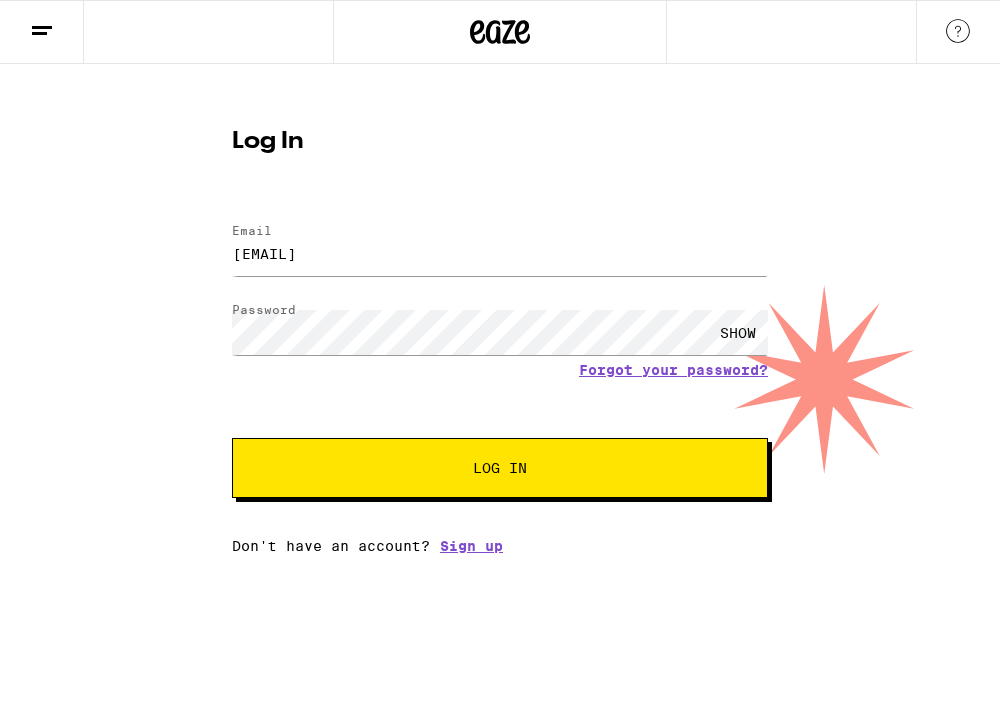 scroll, scrollTop: 0, scrollLeft: 0, axis: both 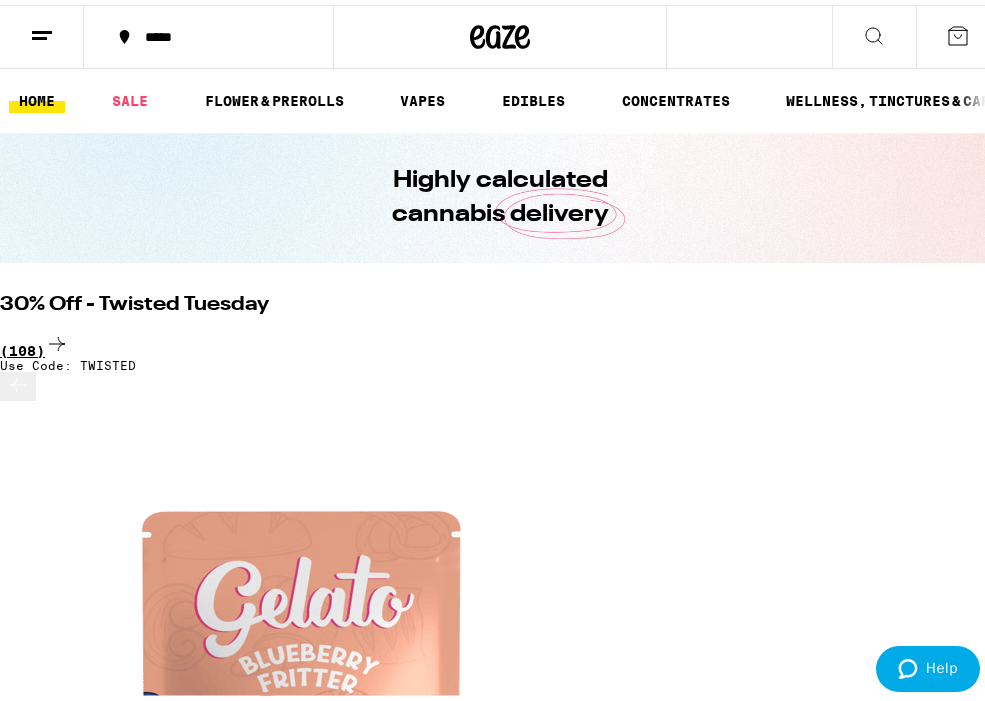 click on "(108)" at bounding box center (500, 340) 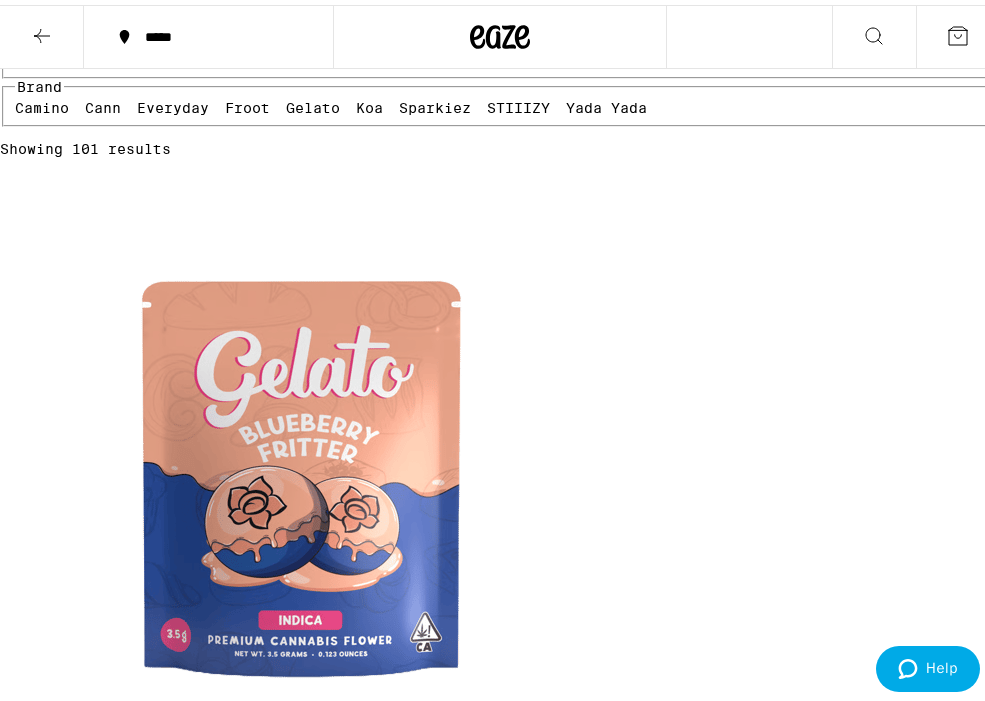 scroll, scrollTop: 368, scrollLeft: 0, axis: vertical 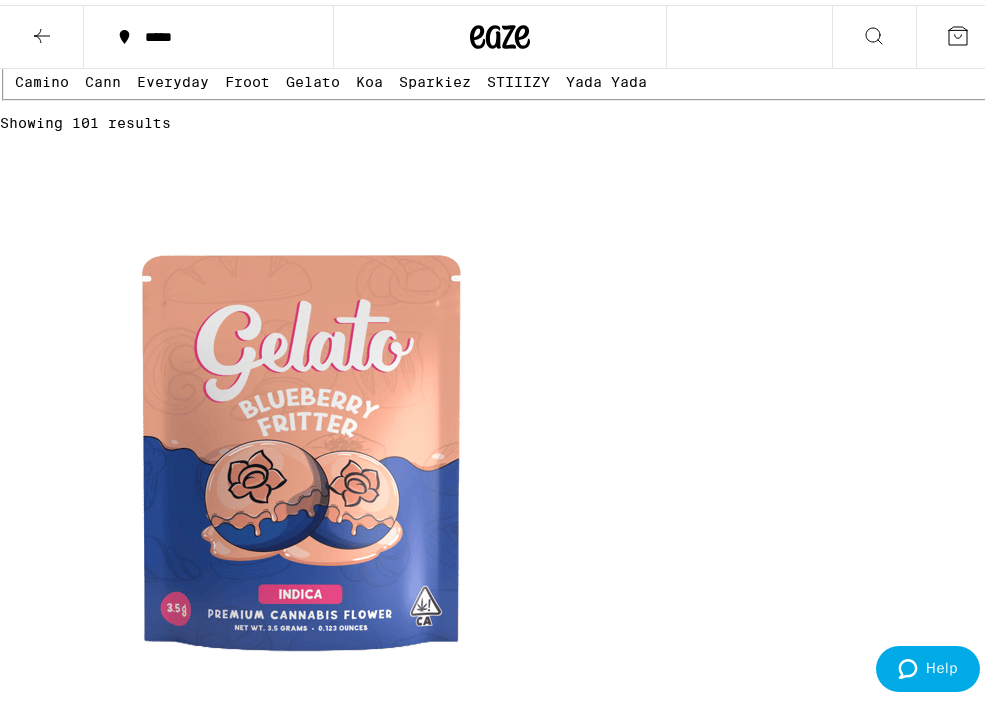 click on "Pre-ground Flower" at bounding box center [835, -3] 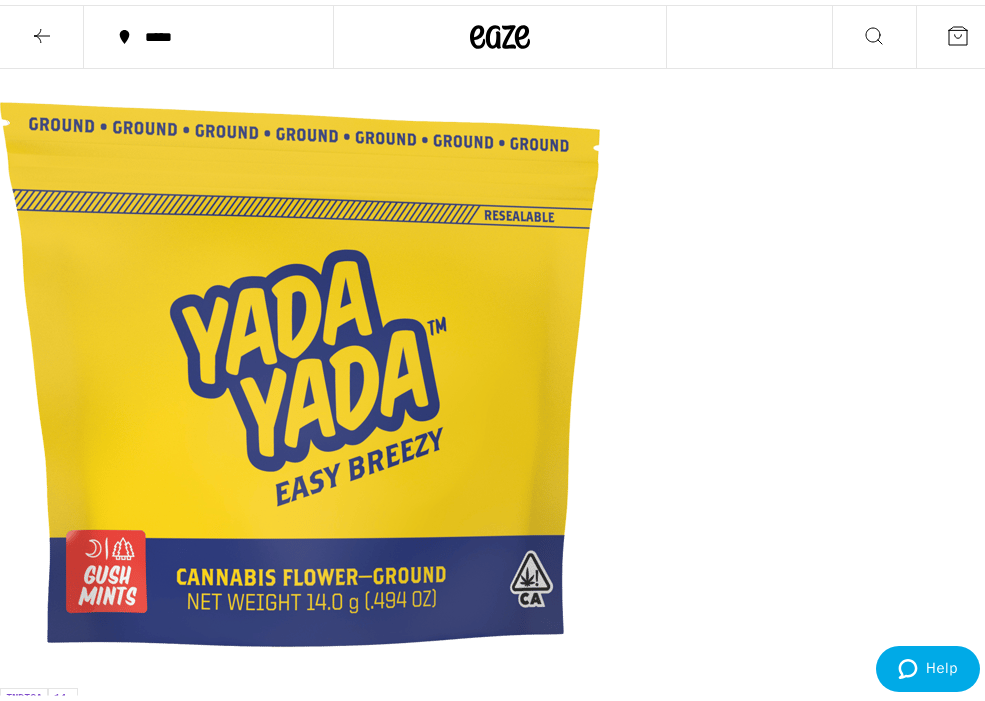 scroll, scrollTop: 480, scrollLeft: 0, axis: vertical 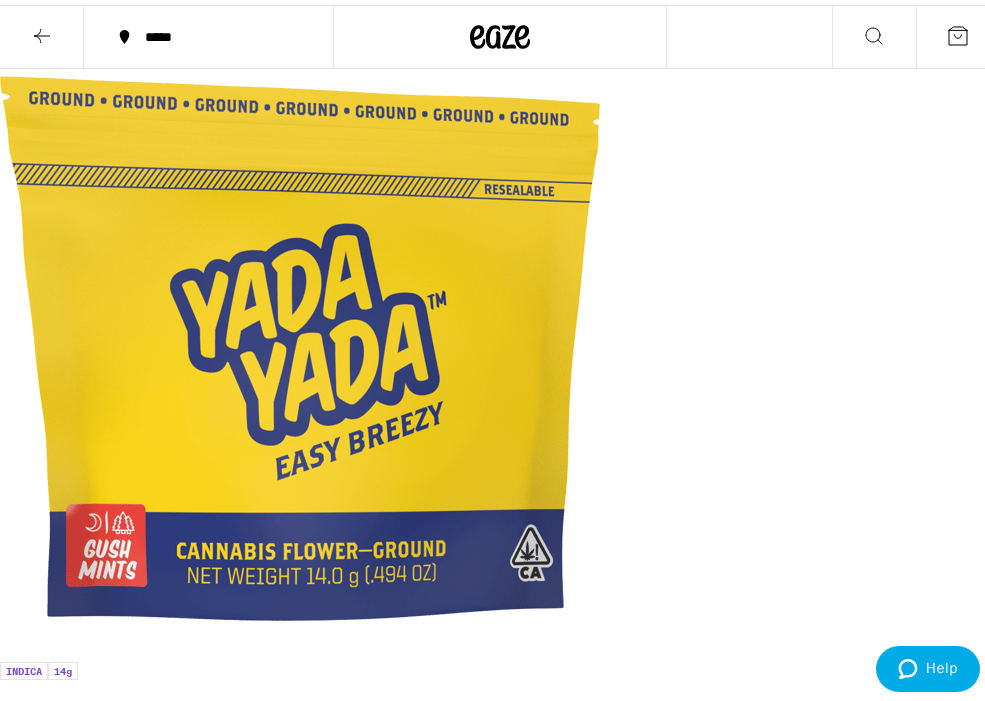click on "$45" at bounding box center [23, 2367] 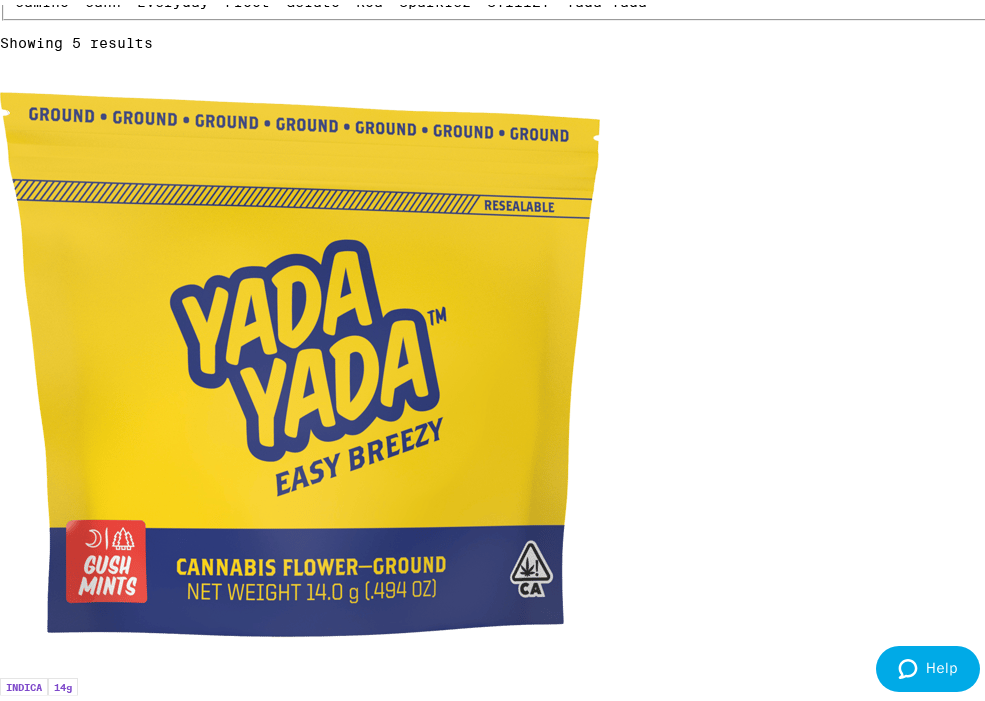 click on "SATIVA 14g Apple Jack Pre-Ground - 14g 21% THC Everyday Deal Created with Sketch. CODE TWISTED" at bounding box center (500, 2803) 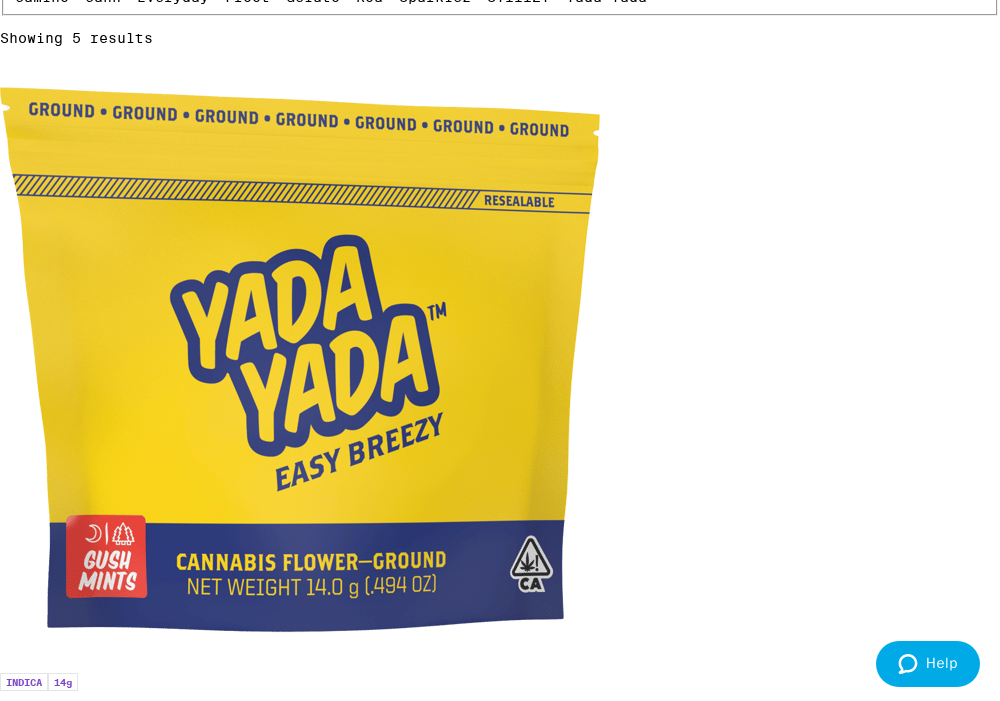 click at bounding box center [0, 5022] 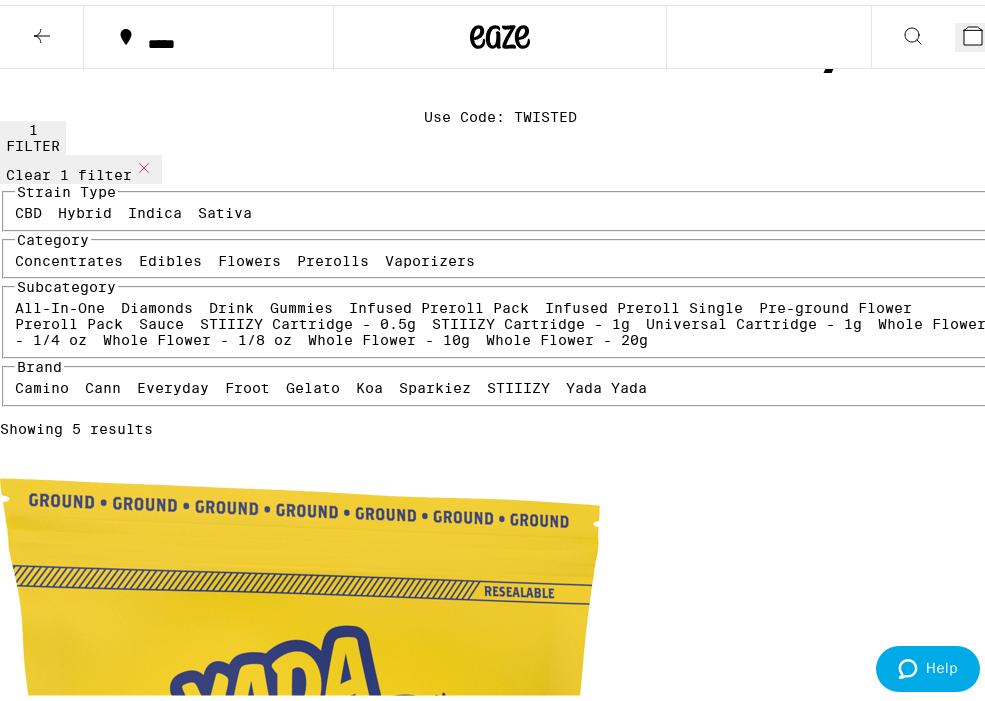 scroll, scrollTop: 352, scrollLeft: 0, axis: vertical 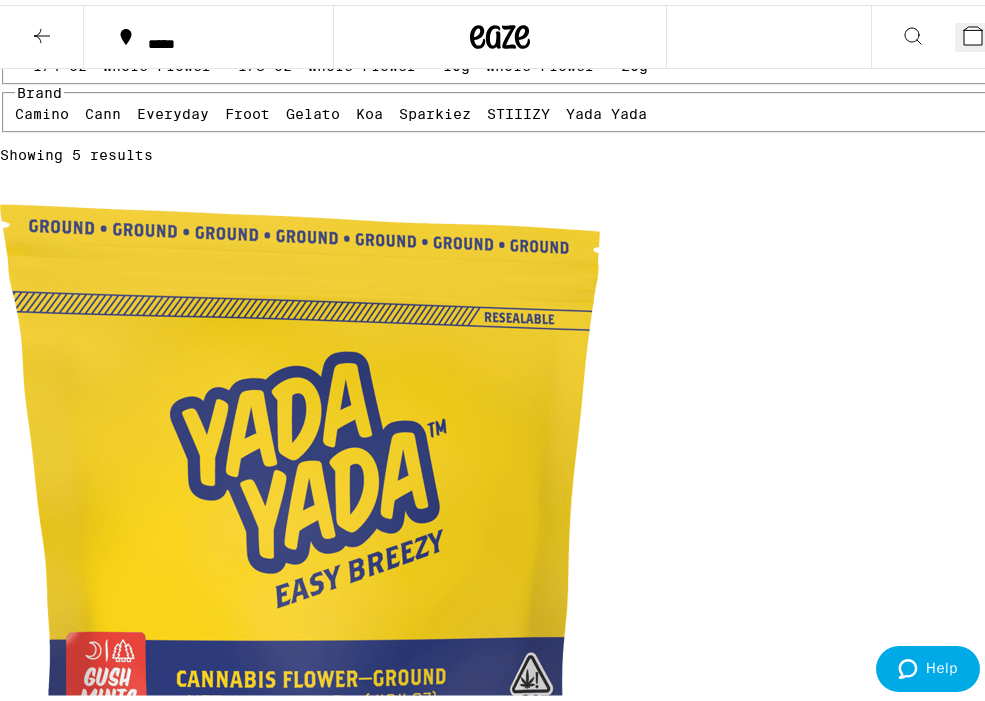 click on "Pre-ground Flower" at bounding box center (835, 29) 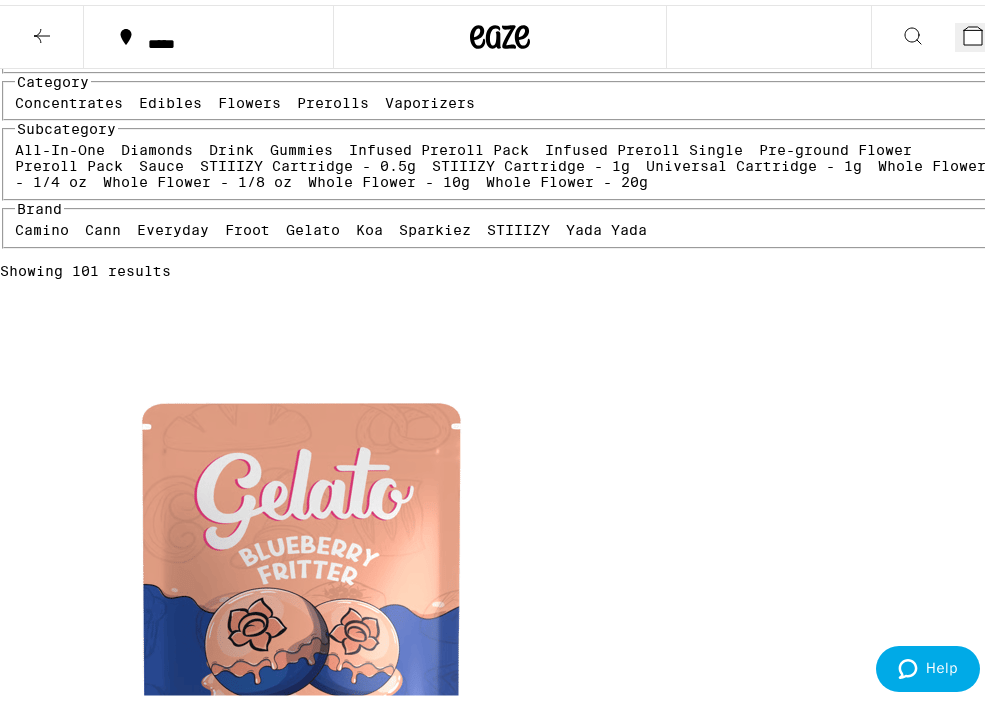 scroll, scrollTop: 117, scrollLeft: 0, axis: vertical 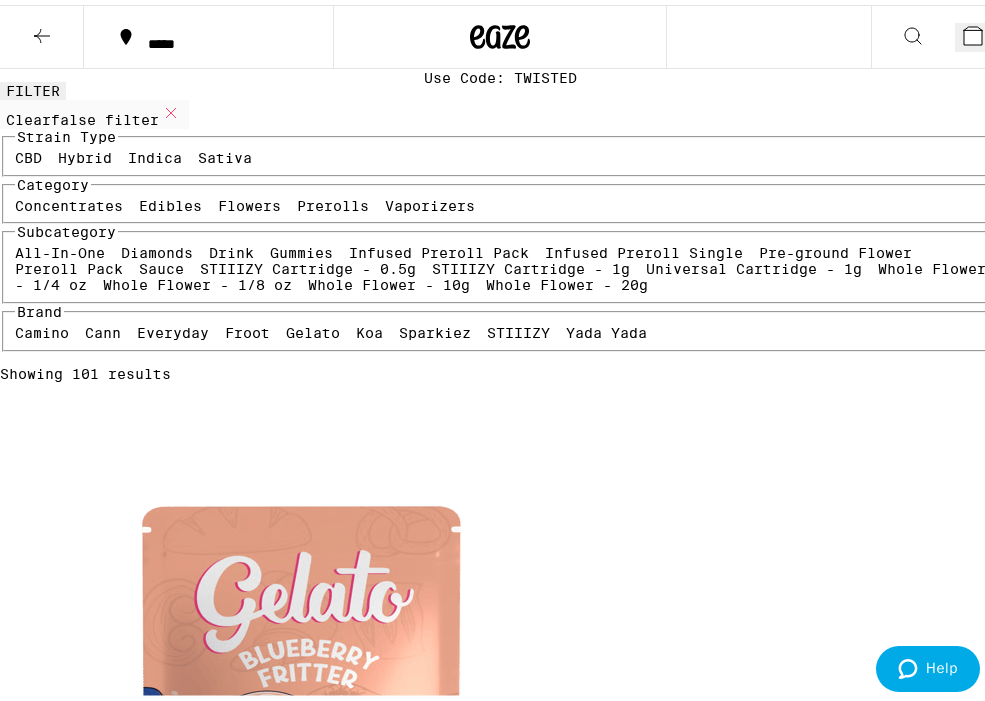 click on "Flowers" at bounding box center [249, 201] 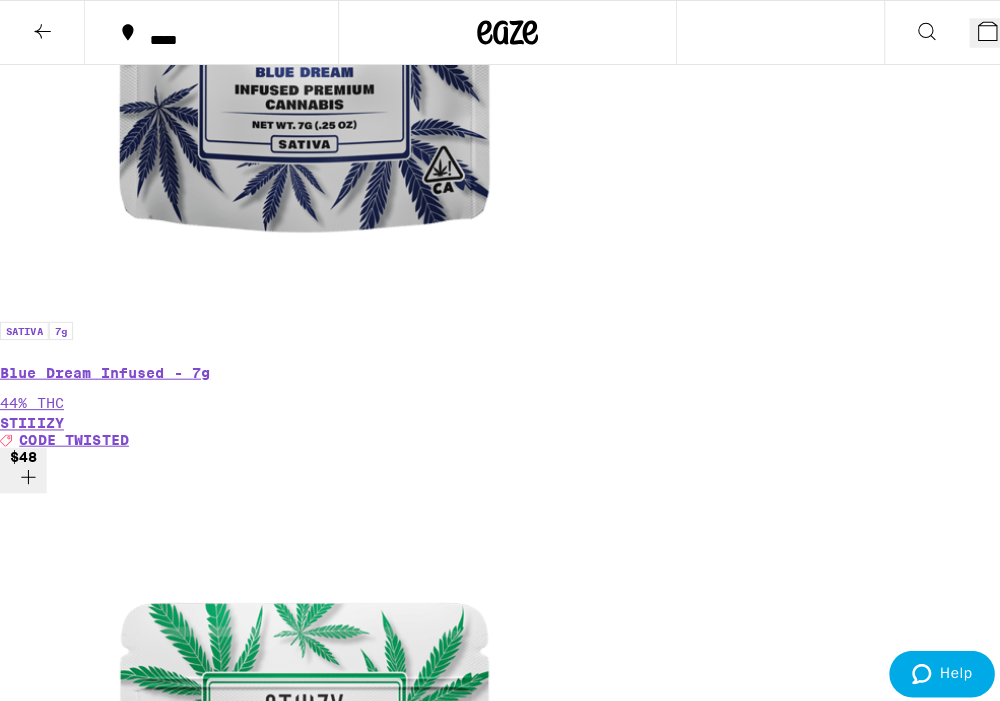 scroll, scrollTop: 1179, scrollLeft: 0, axis: vertical 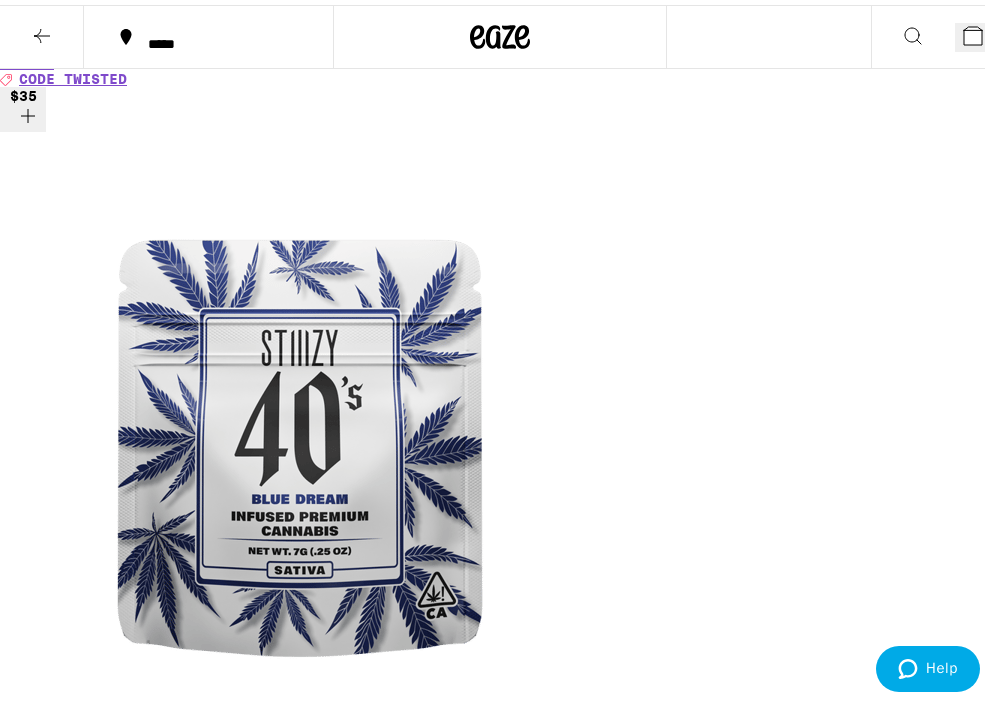 click on "2" at bounding box center (977, 32) 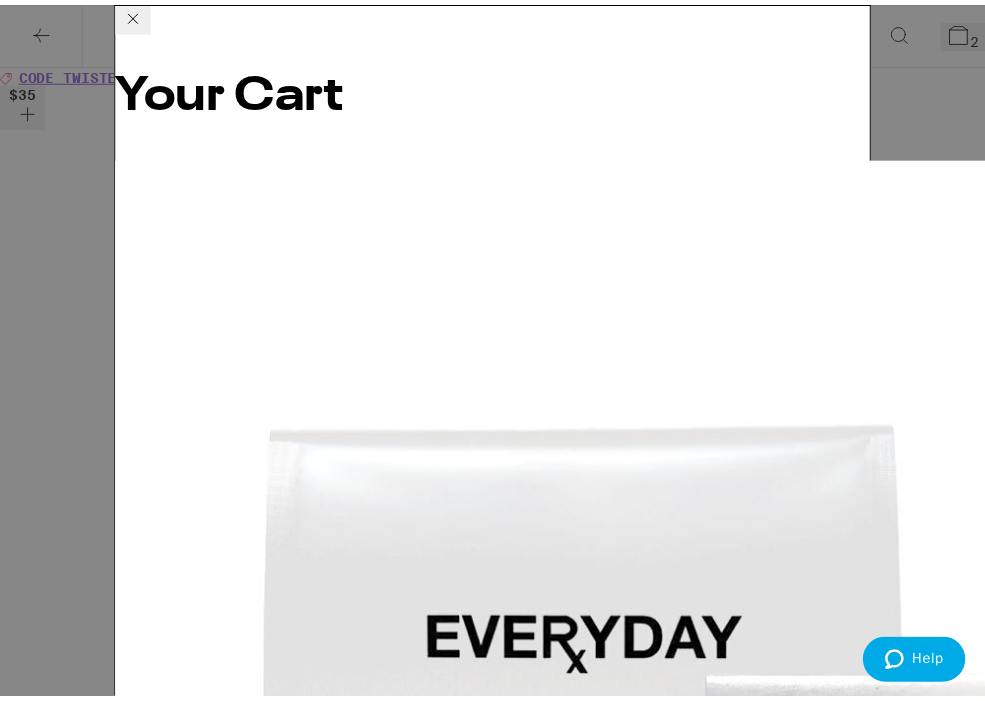 scroll, scrollTop: 222, scrollLeft: 0, axis: vertical 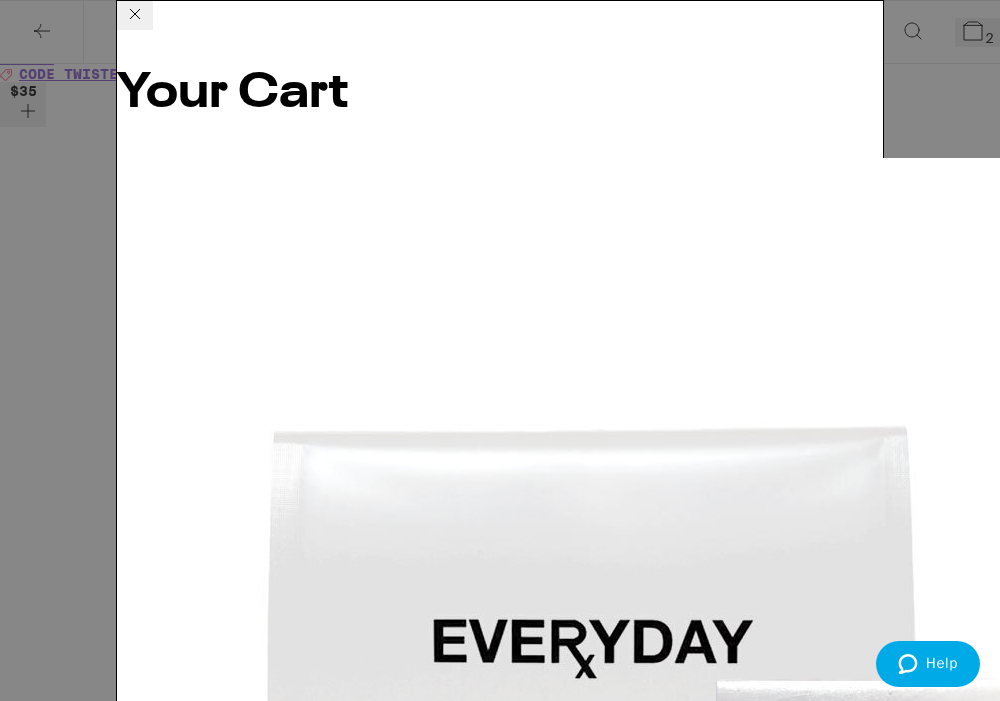 click on "Apply Promo" at bounding box center (172, 8800) 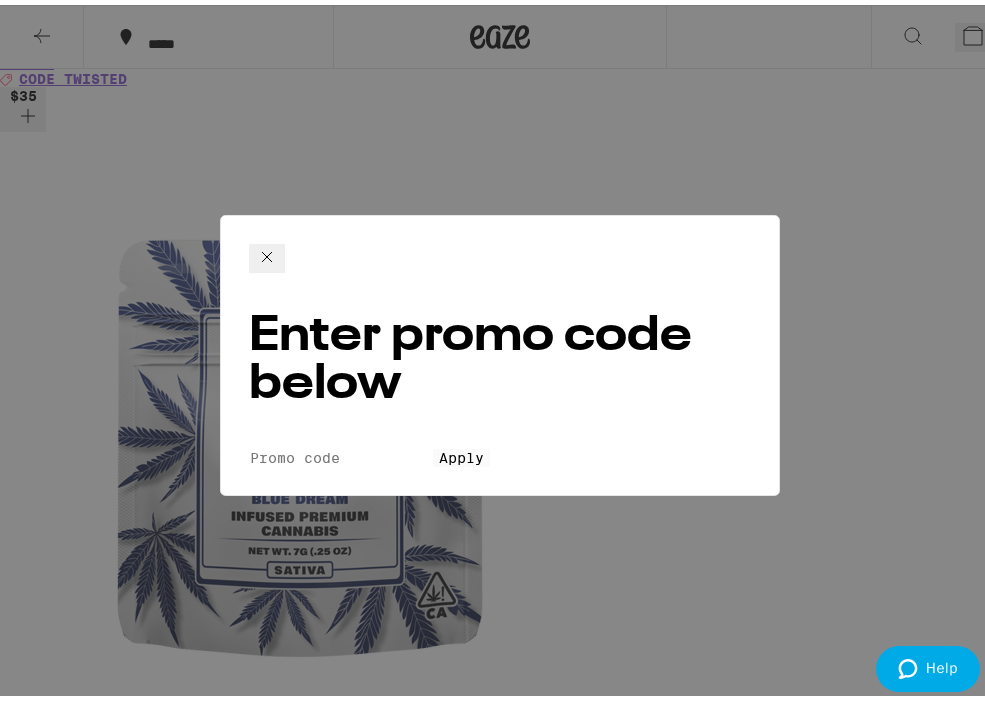 click on "Promo Code" at bounding box center (341, 453) 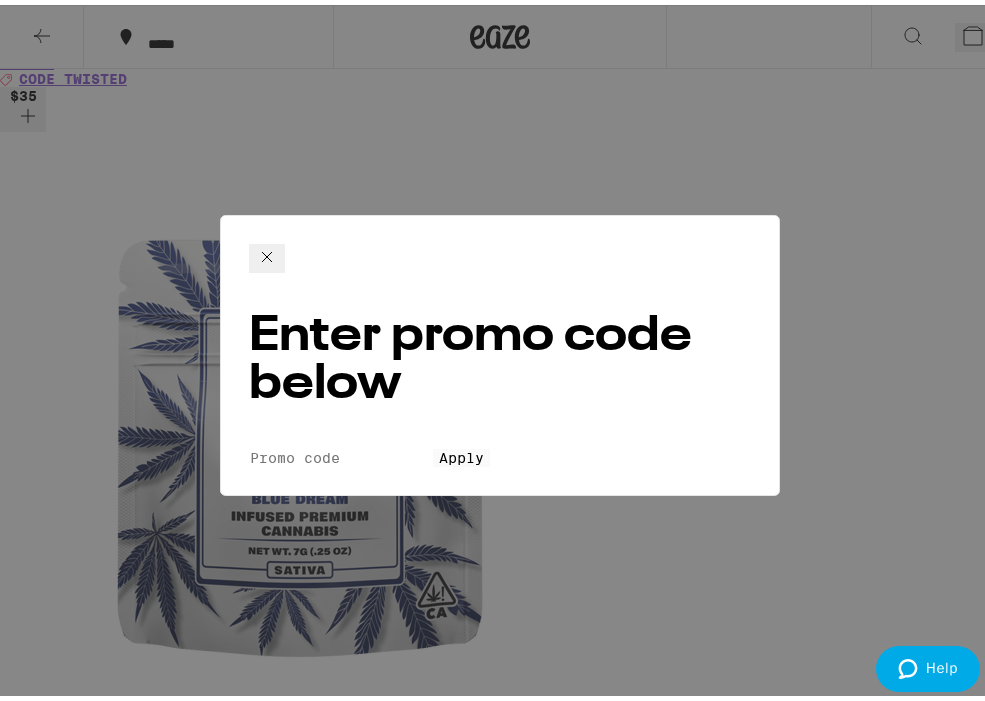 type on "B" 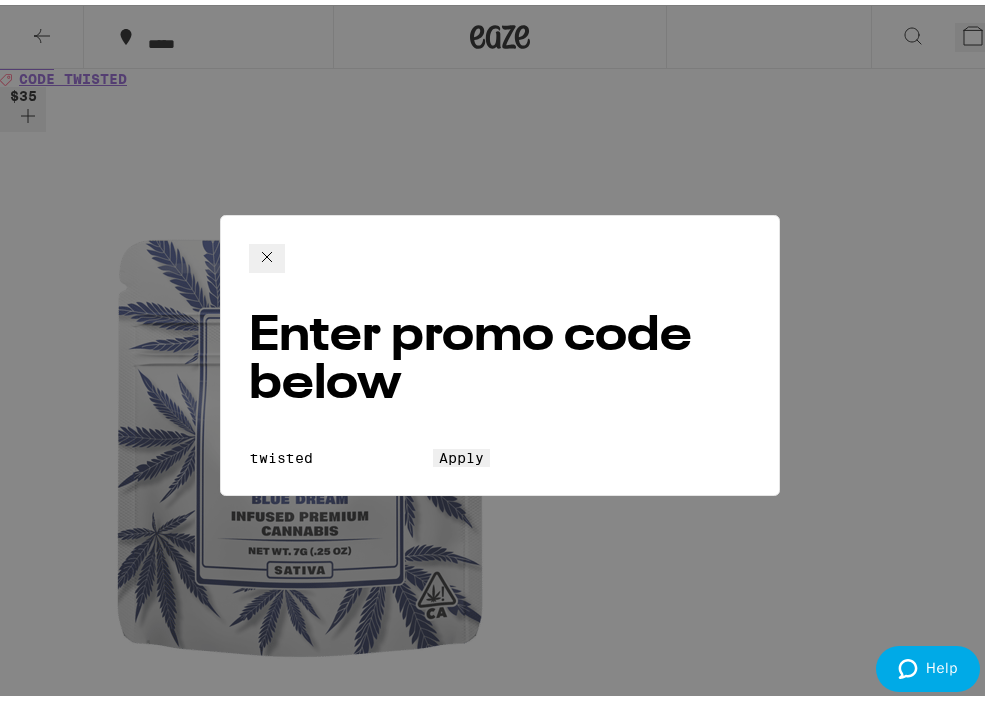type on "twisted" 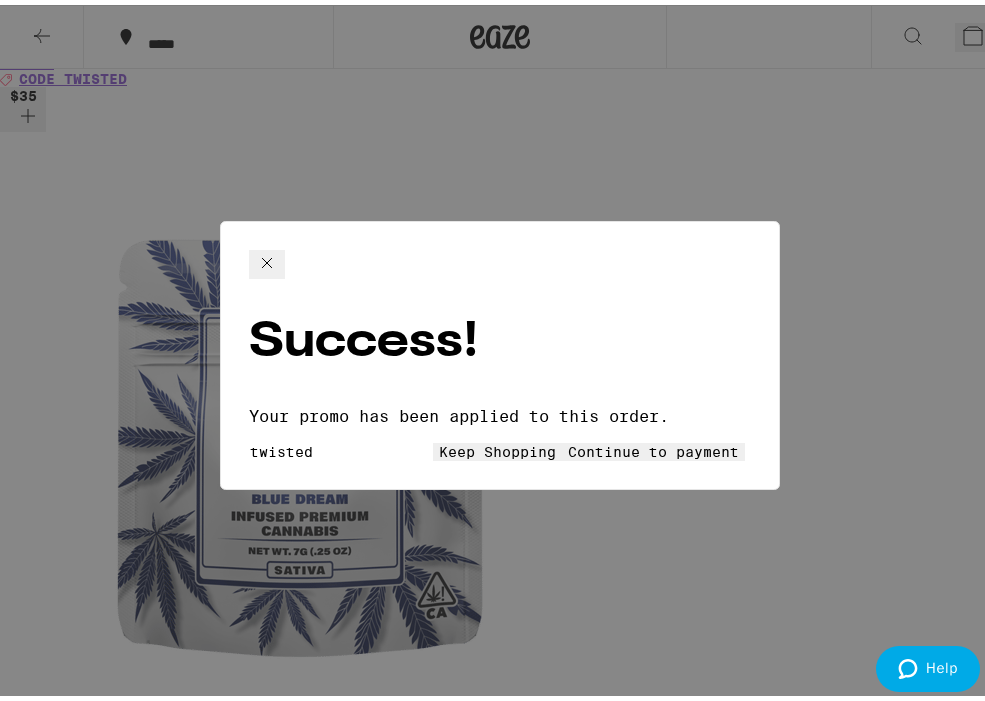 click on "Continue to payment" at bounding box center (653, 447) 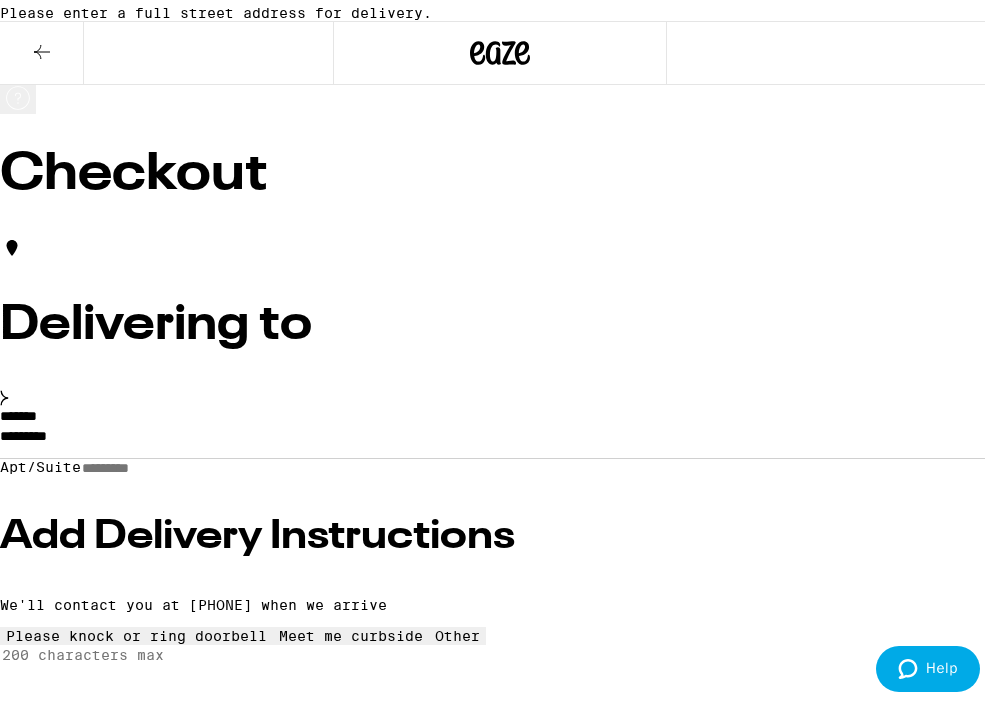 scroll, scrollTop: 38, scrollLeft: 0, axis: vertical 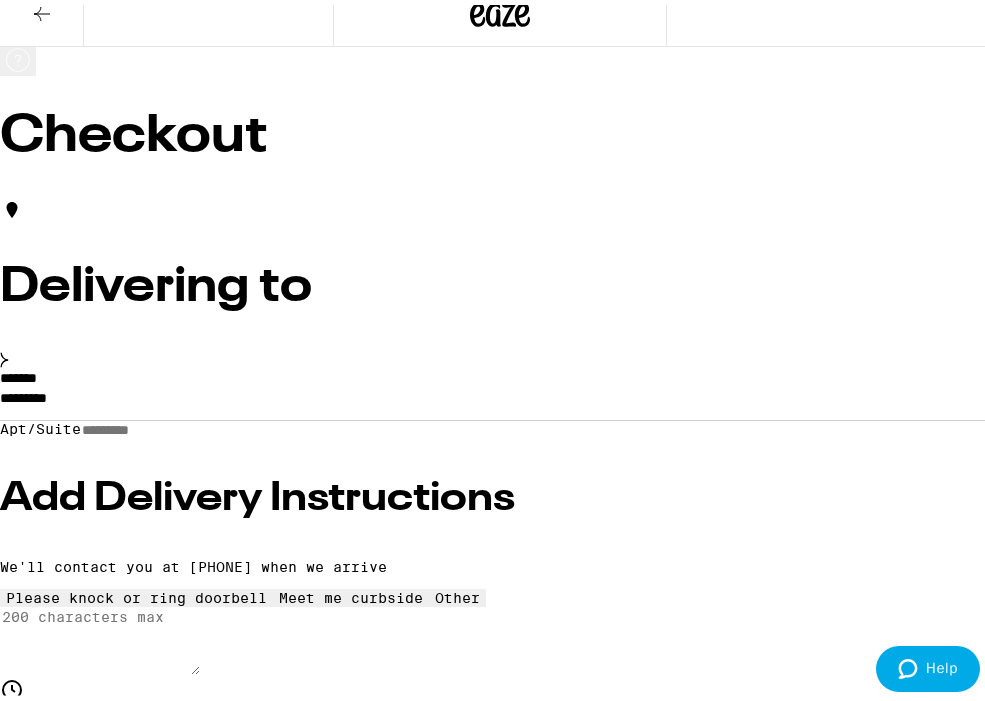 click on "Apt/Suite" at bounding box center [500, 425] 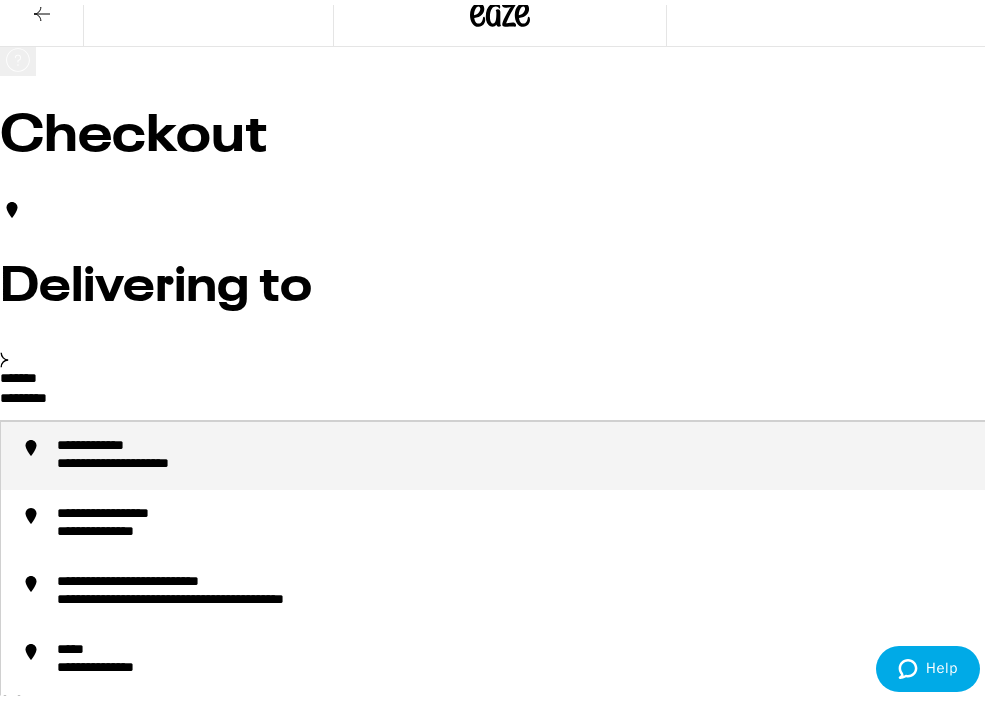 drag, startPoint x: 206, startPoint y: 403, endPoint x: -32, endPoint y: 398, distance: 238.05252 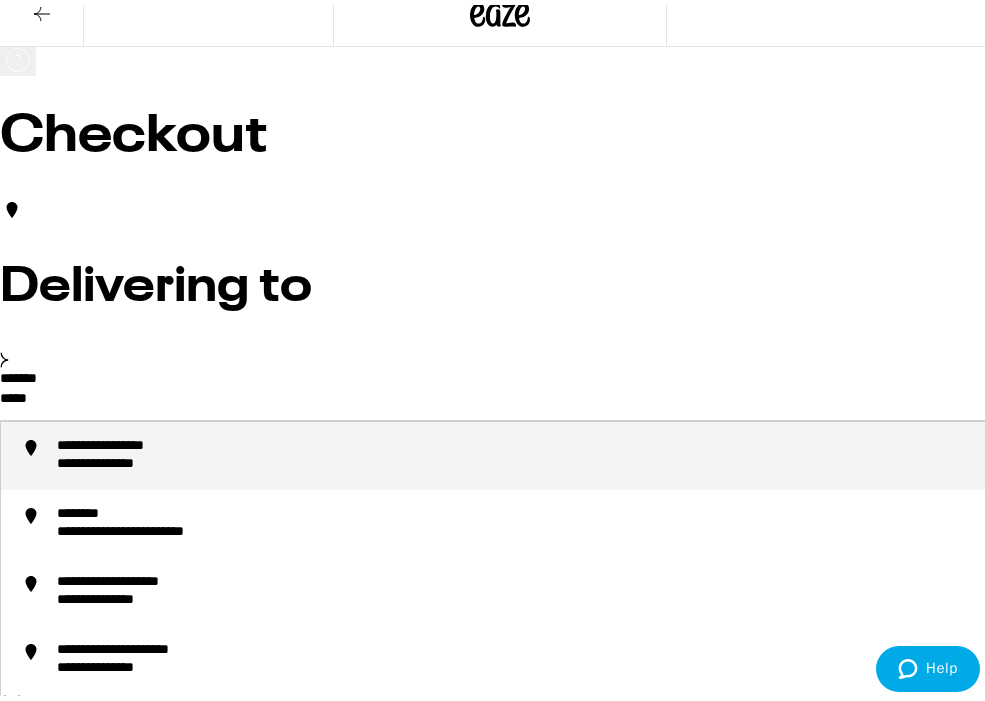 type on "******" 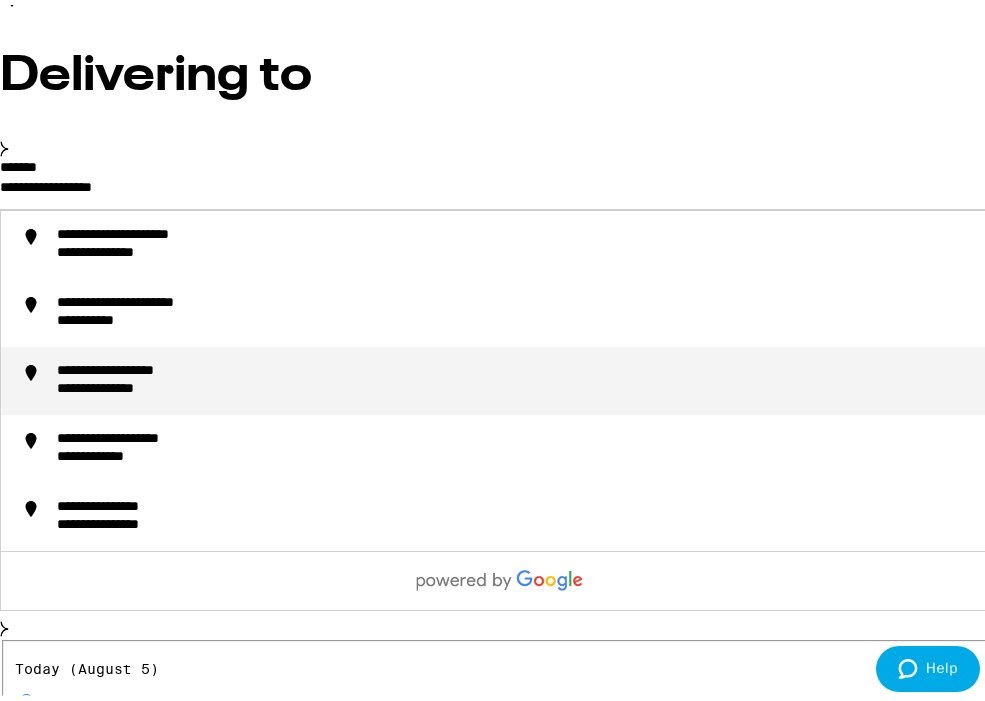 scroll, scrollTop: 138, scrollLeft: 0, axis: vertical 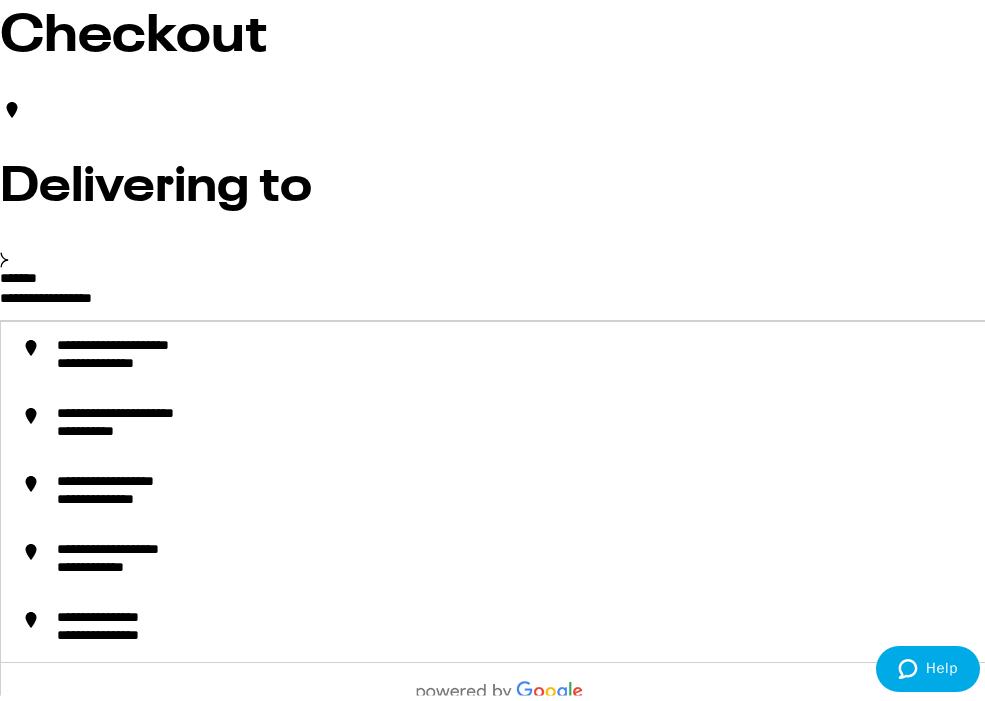 click on "**********" at bounding box center [500, 298] 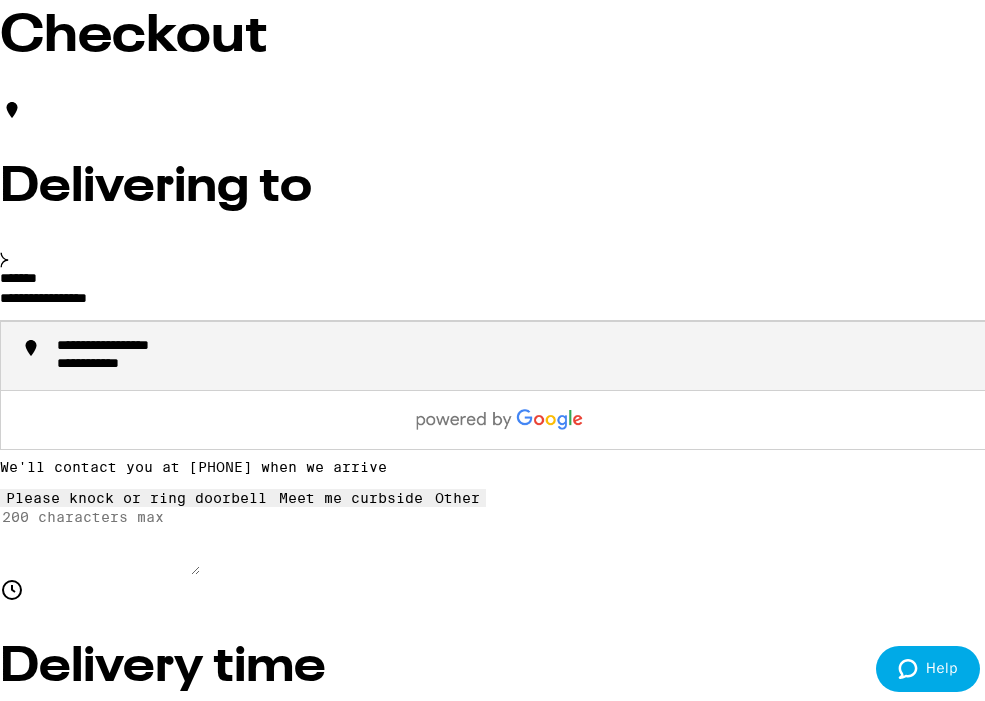 click on "**********" at bounding box center [520, 351] 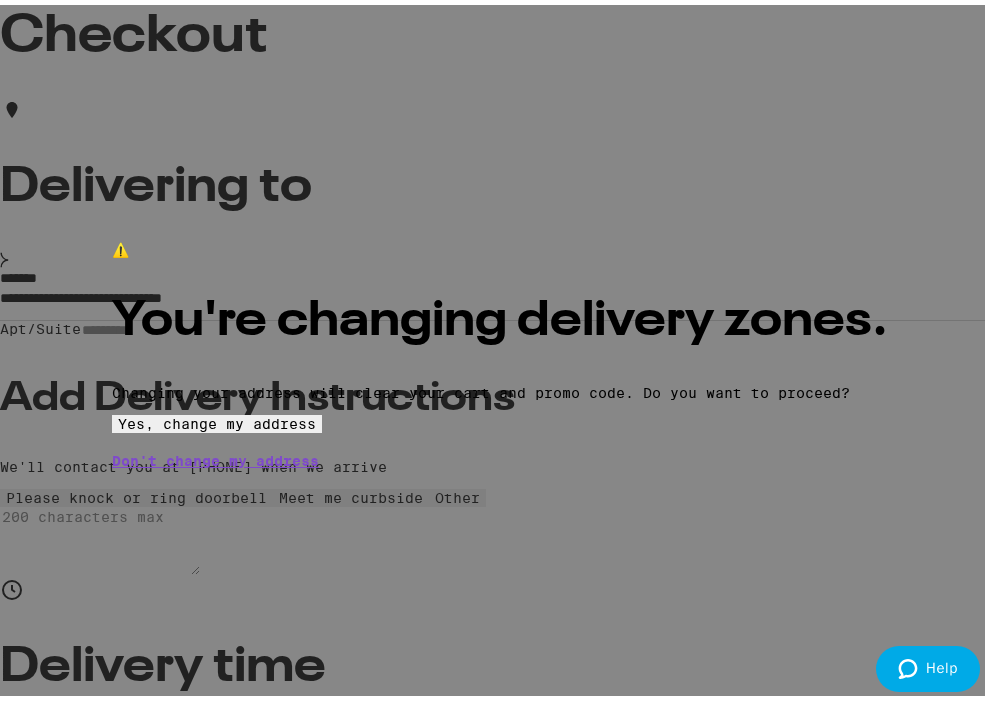 scroll, scrollTop: 25, scrollLeft: 0, axis: vertical 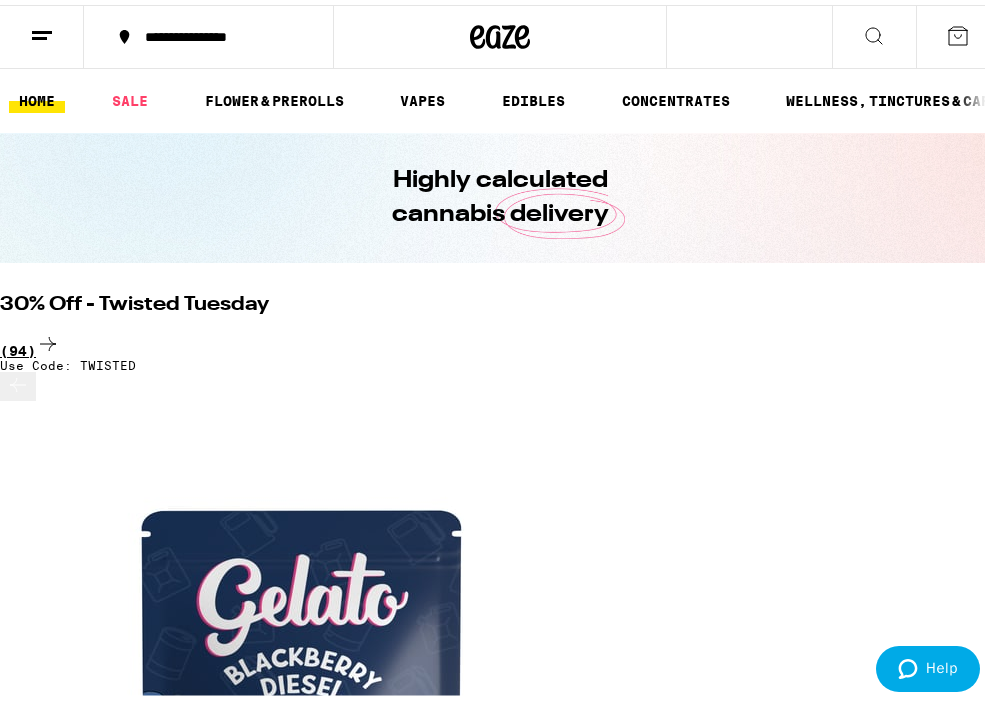 click on "(94)" at bounding box center [500, 340] 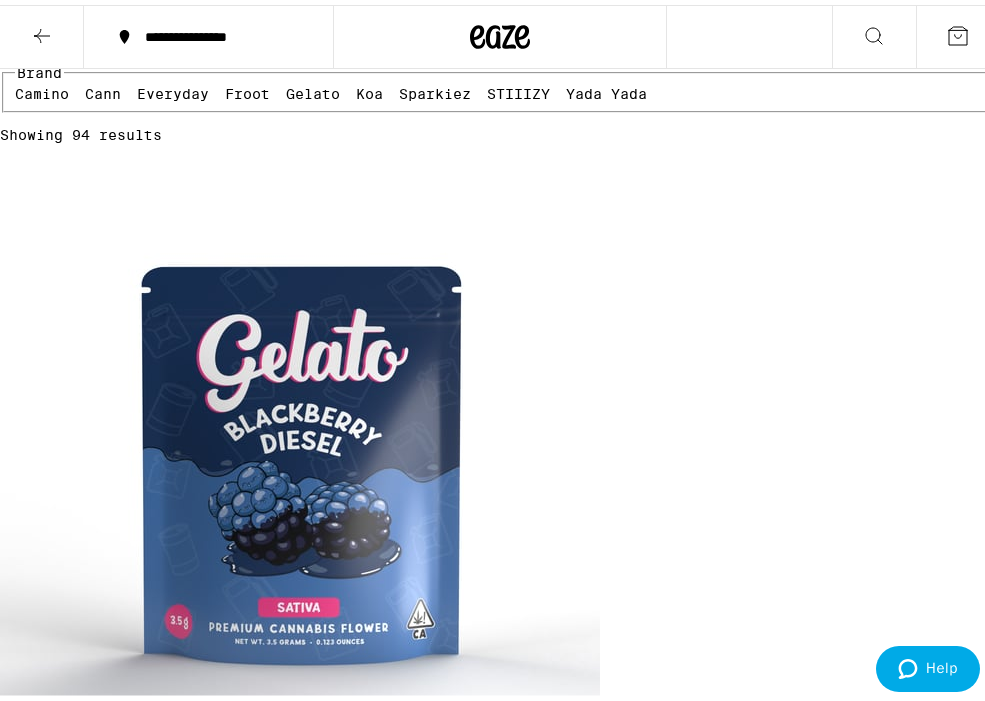 click on "Pre-ground Flower" at bounding box center [835, 9] 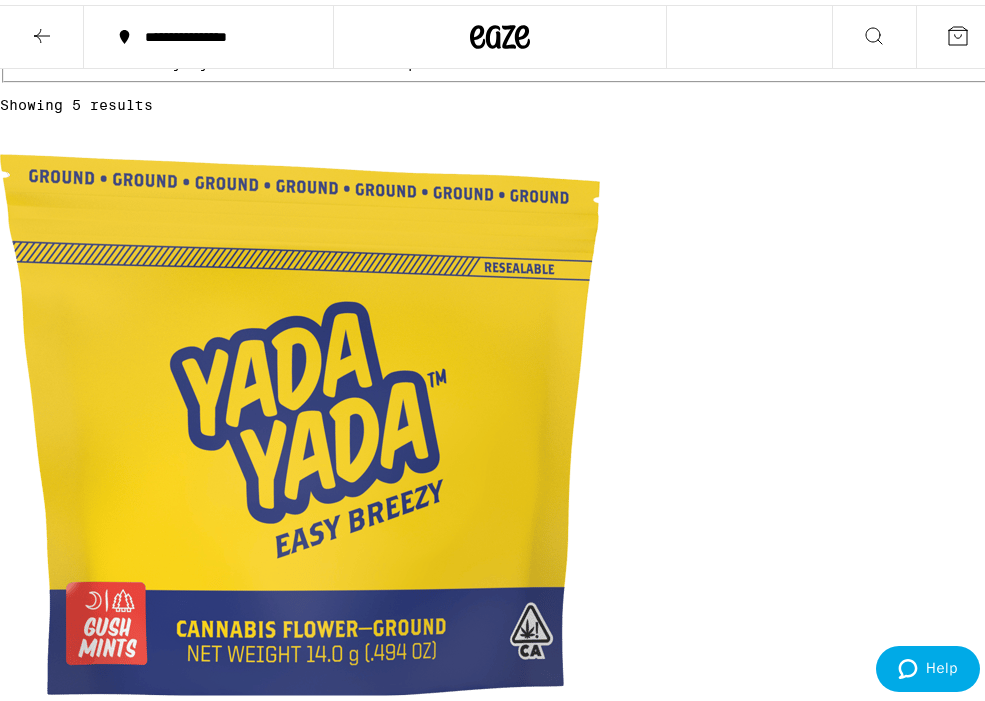 scroll, scrollTop: 477, scrollLeft: 0, axis: vertical 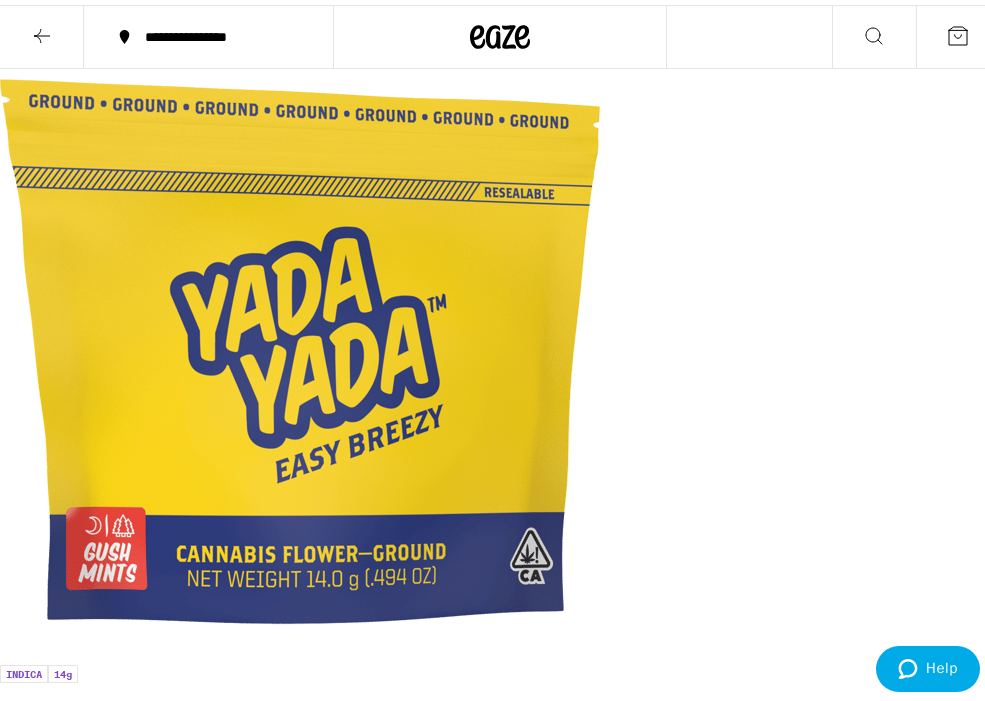 click on "$45" at bounding box center (23, 3152) 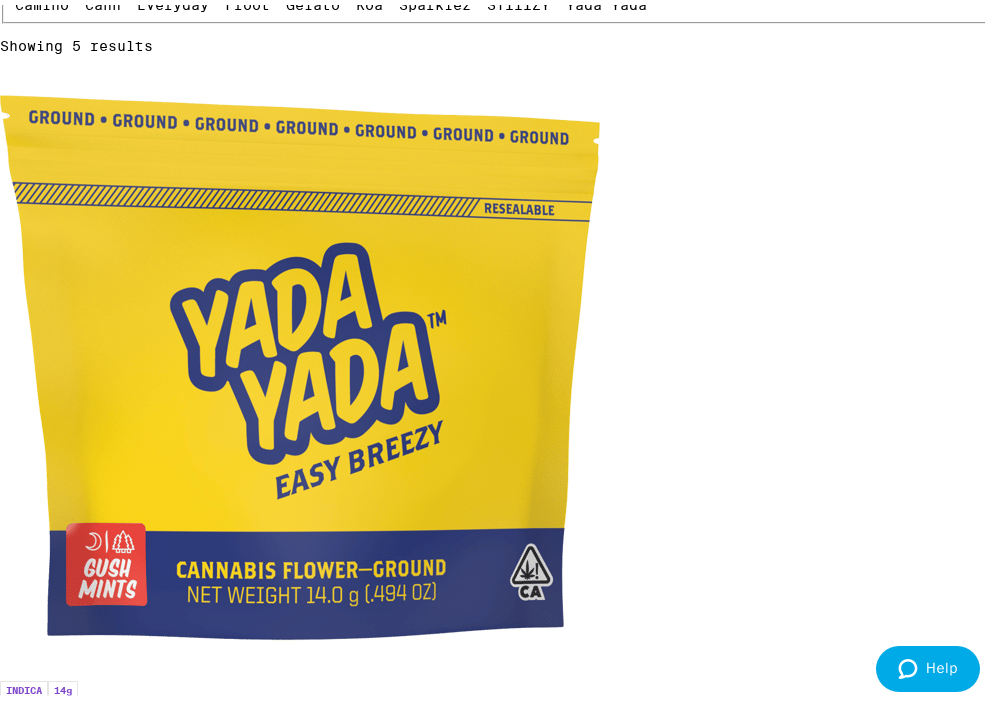 click on "INDICA 14g Grape Ape Pre-Ground - 14g 25% THC Everyday Deal Created with Sketch. CODE TWISTED" at bounding box center [500, 2297] 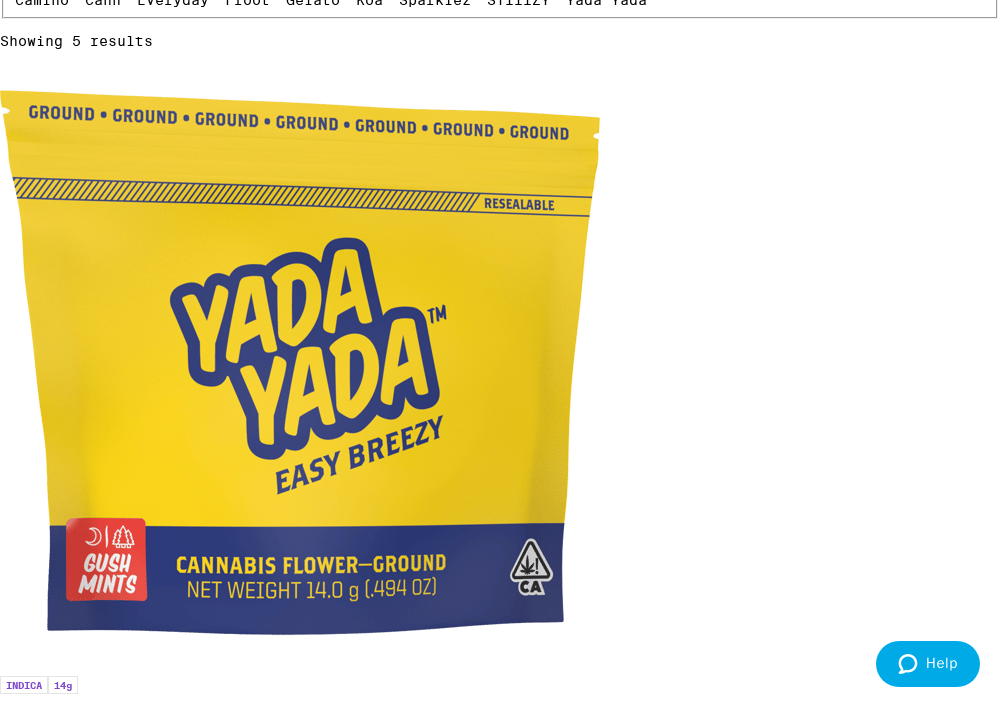 click on "Add To Bag $45 Deal Created with Sketch. CODE TWISTED" at bounding box center (500, 5545) 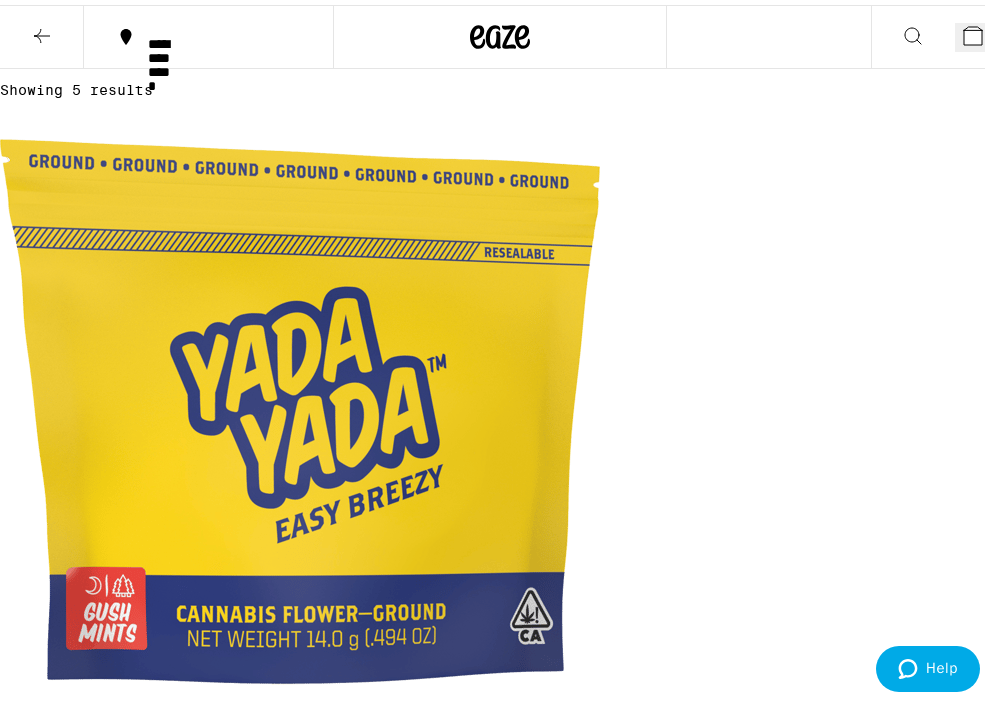scroll, scrollTop: 0, scrollLeft: 0, axis: both 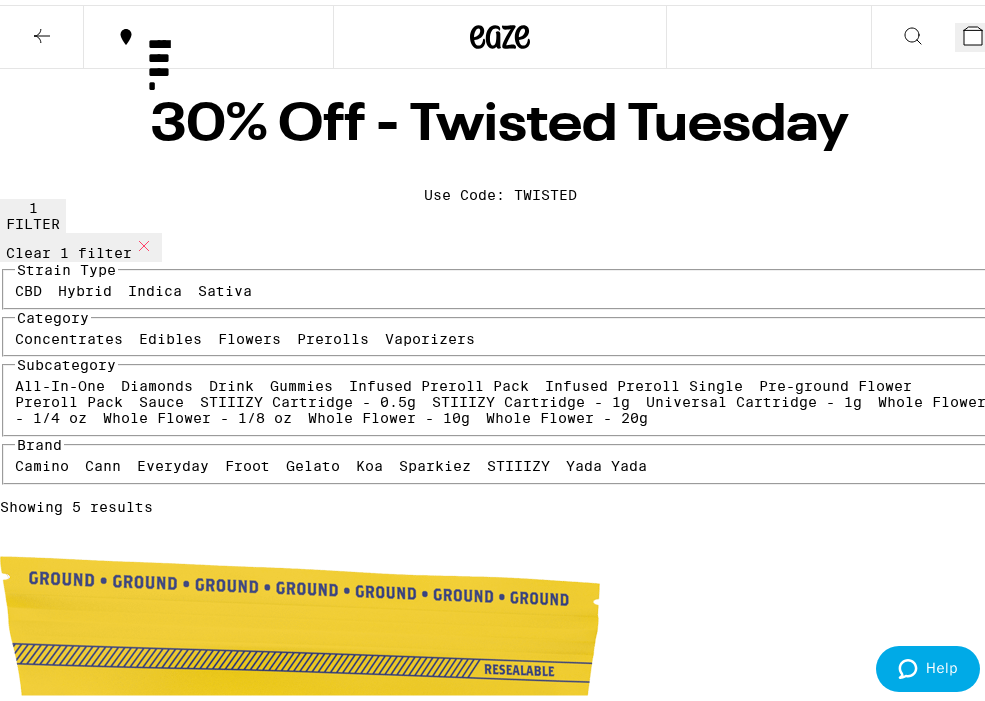 click 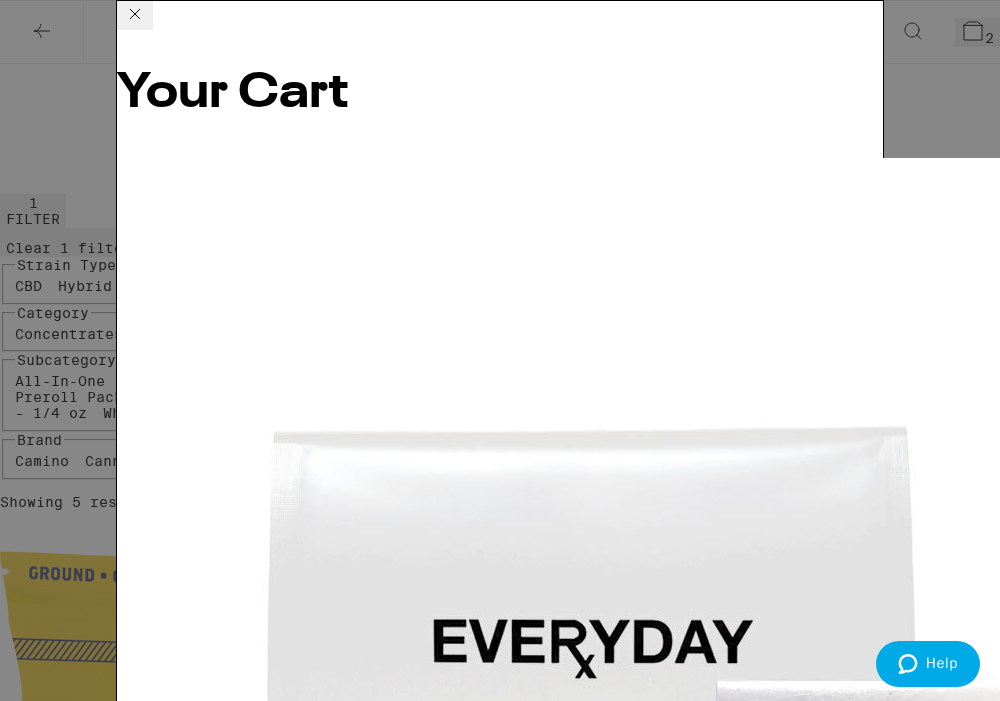 click on "Apply Promo" at bounding box center (172, 3434) 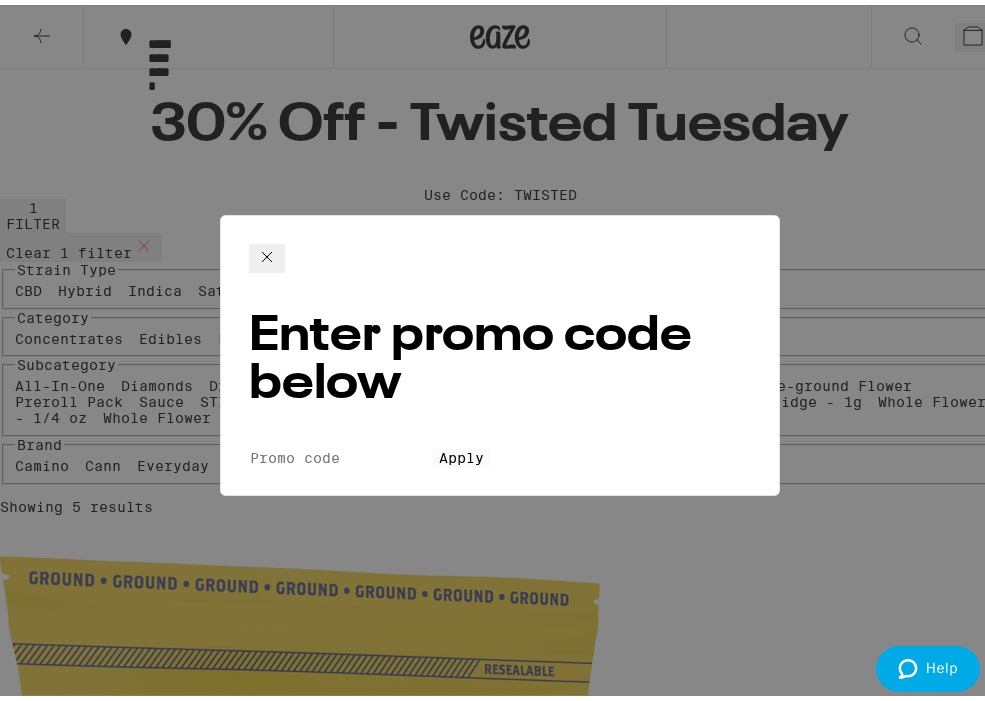 click on "Promo Code" at bounding box center [341, 453] 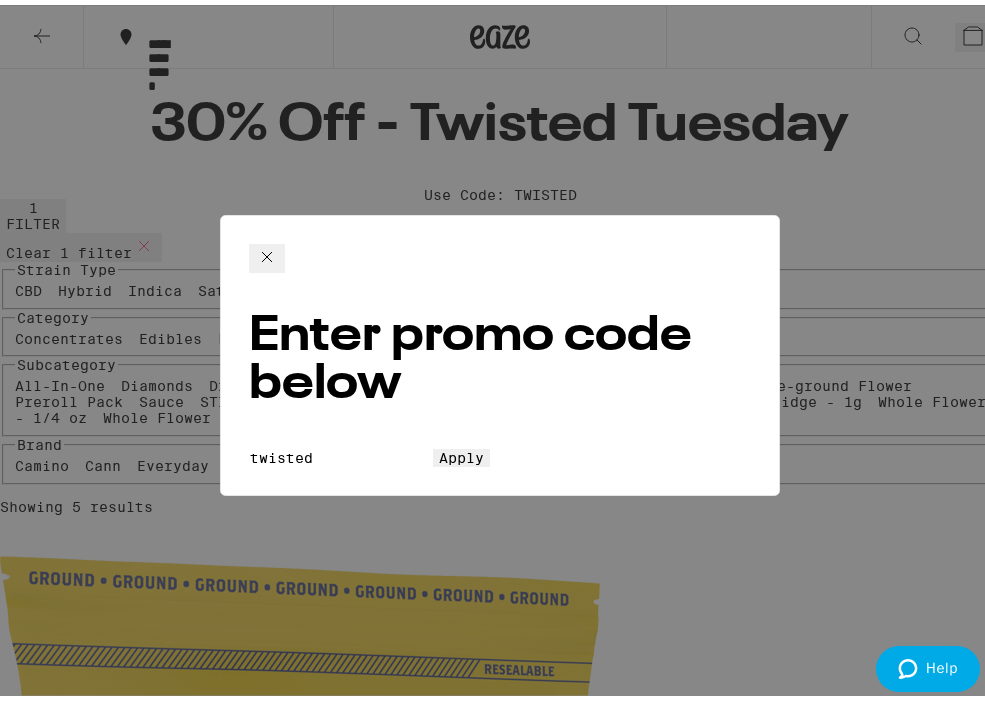 type on "twisted" 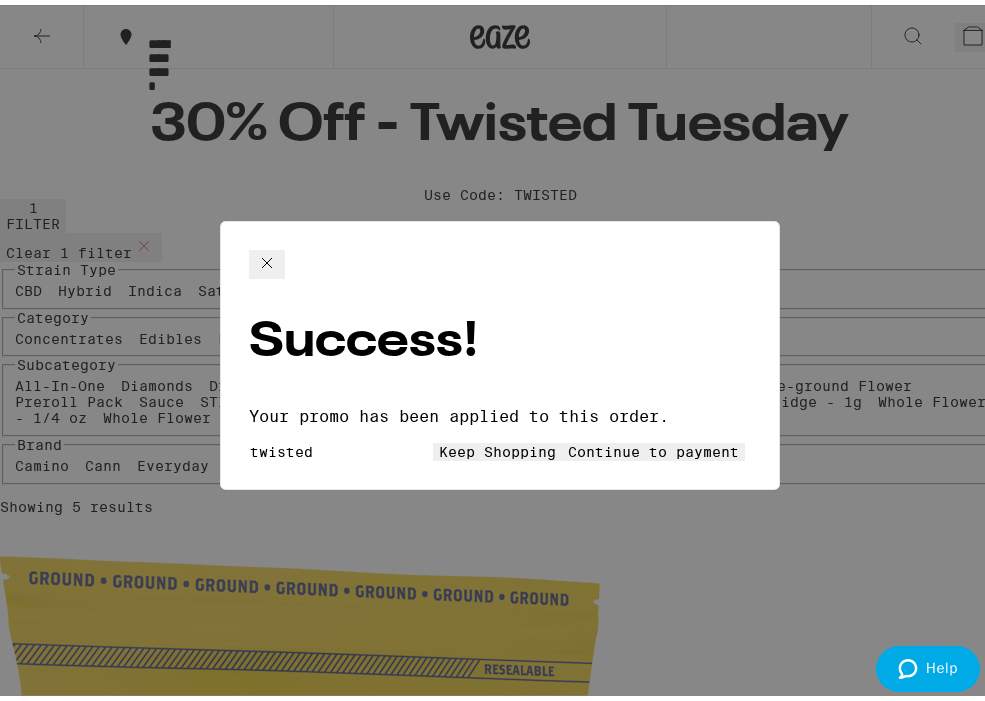 click on "Keep Shopping" at bounding box center (497, 447) 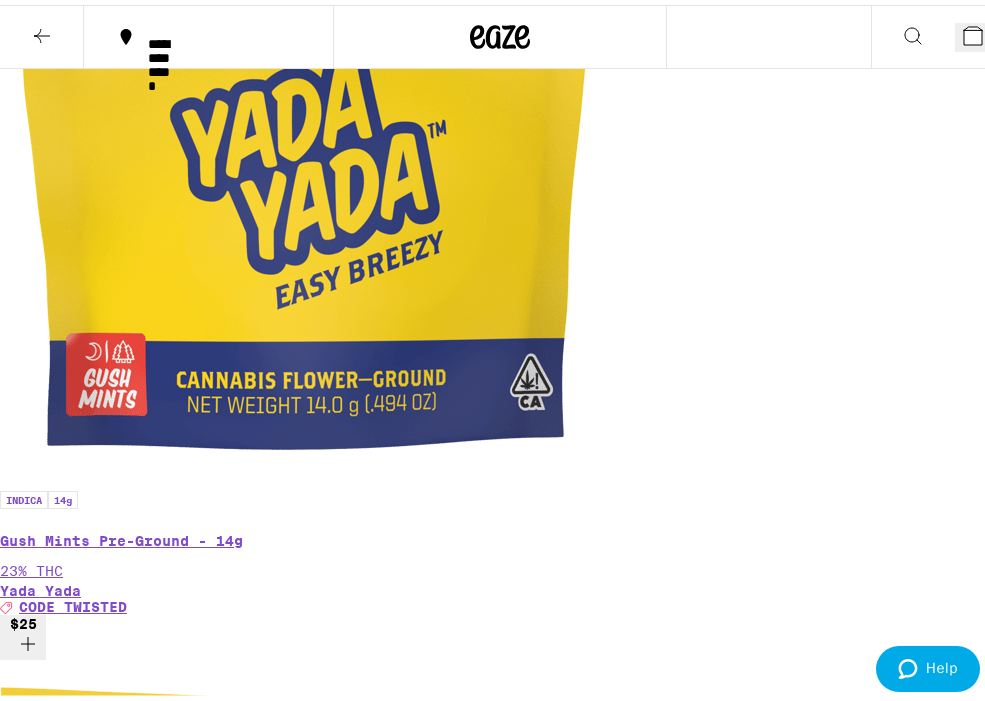scroll, scrollTop: 437, scrollLeft: 0, axis: vertical 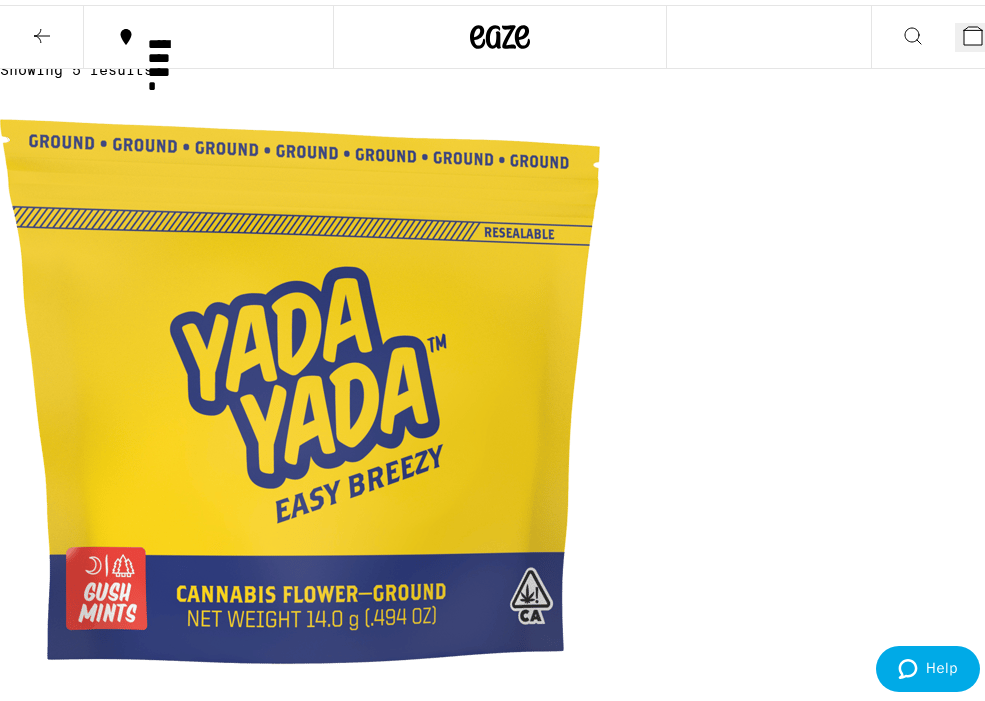 click on "Gummies" at bounding box center [301, -56] 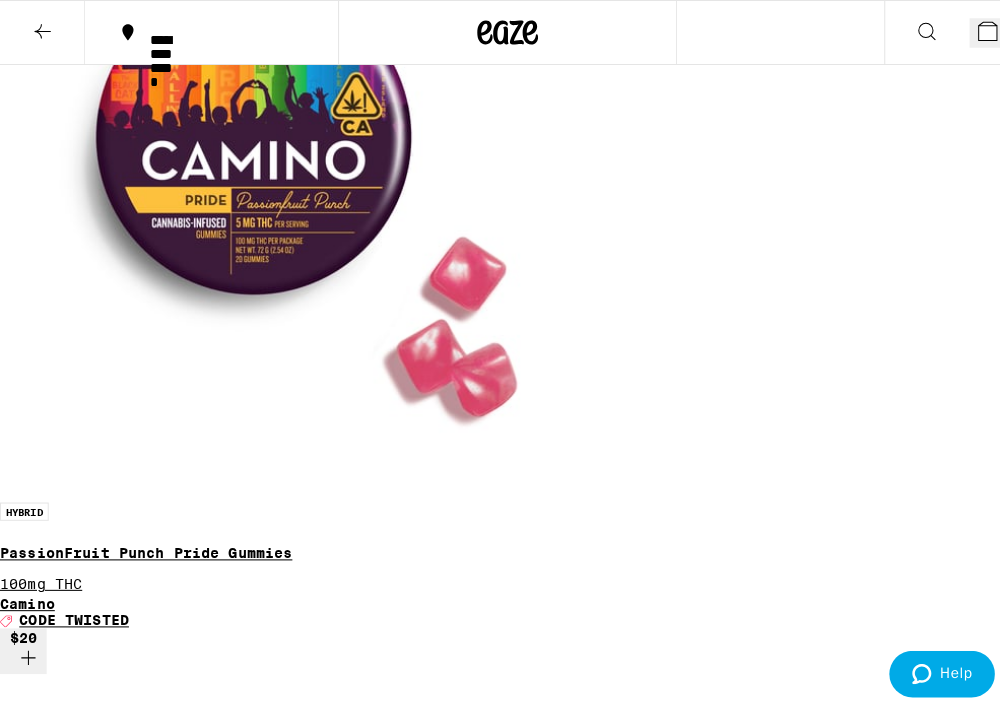 scroll, scrollTop: 0, scrollLeft: 0, axis: both 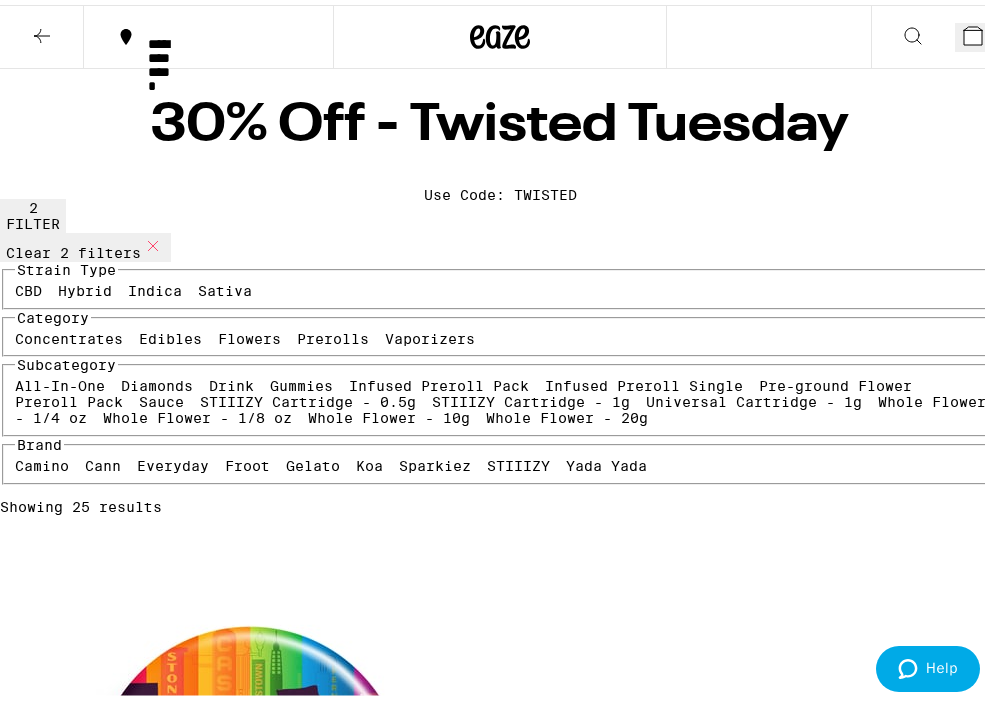 click 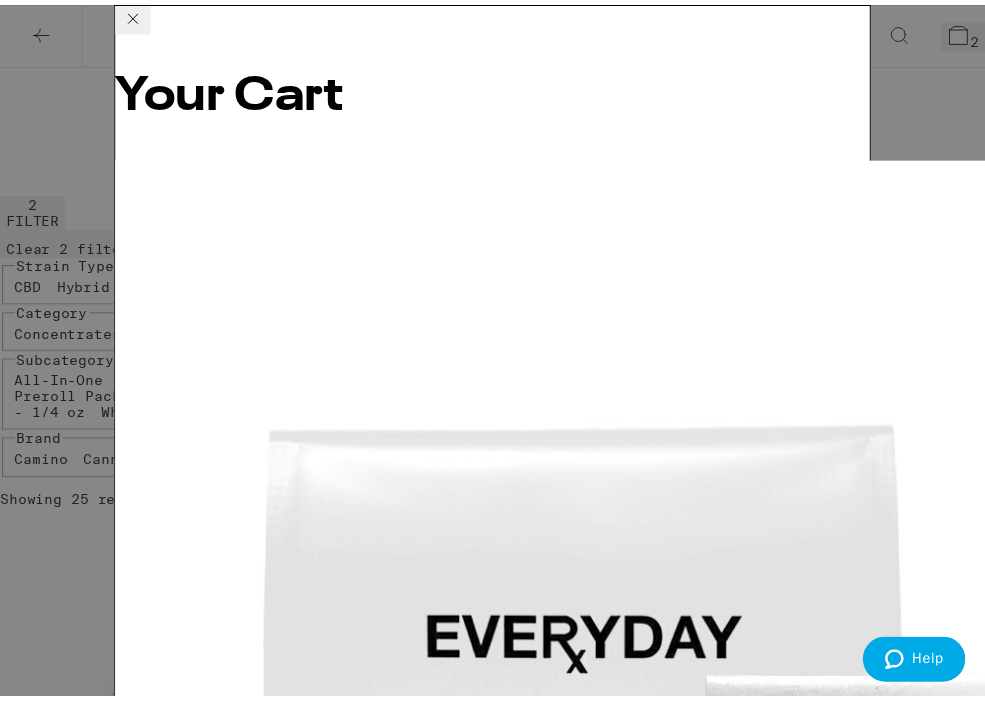 scroll, scrollTop: 231, scrollLeft: 0, axis: vertical 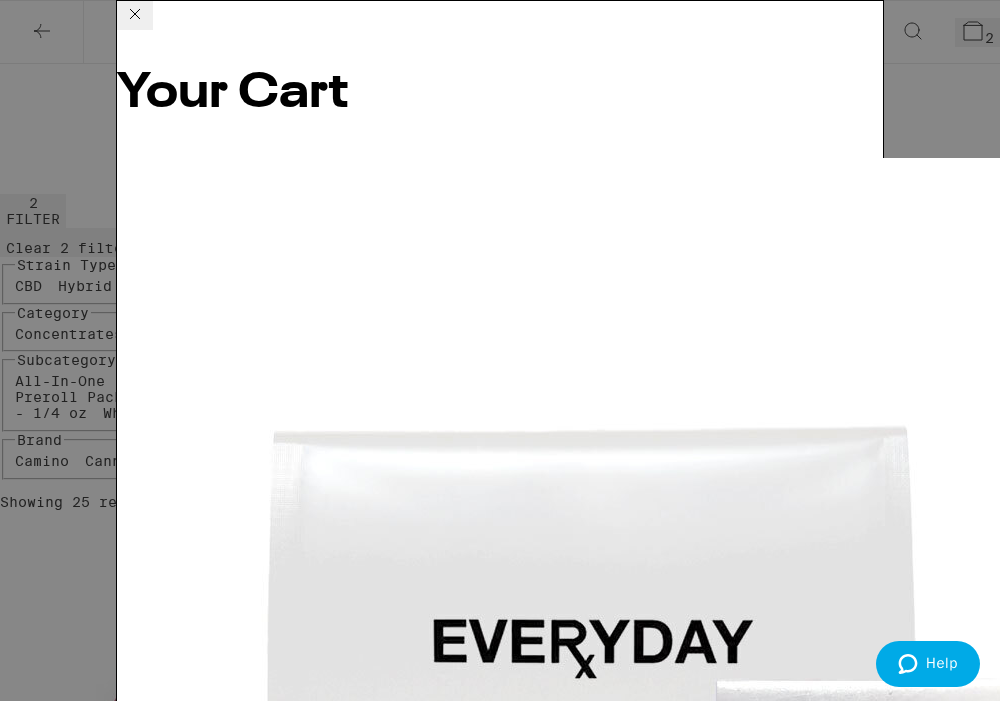 click on "Checkout" at bounding box center (270, 9894) 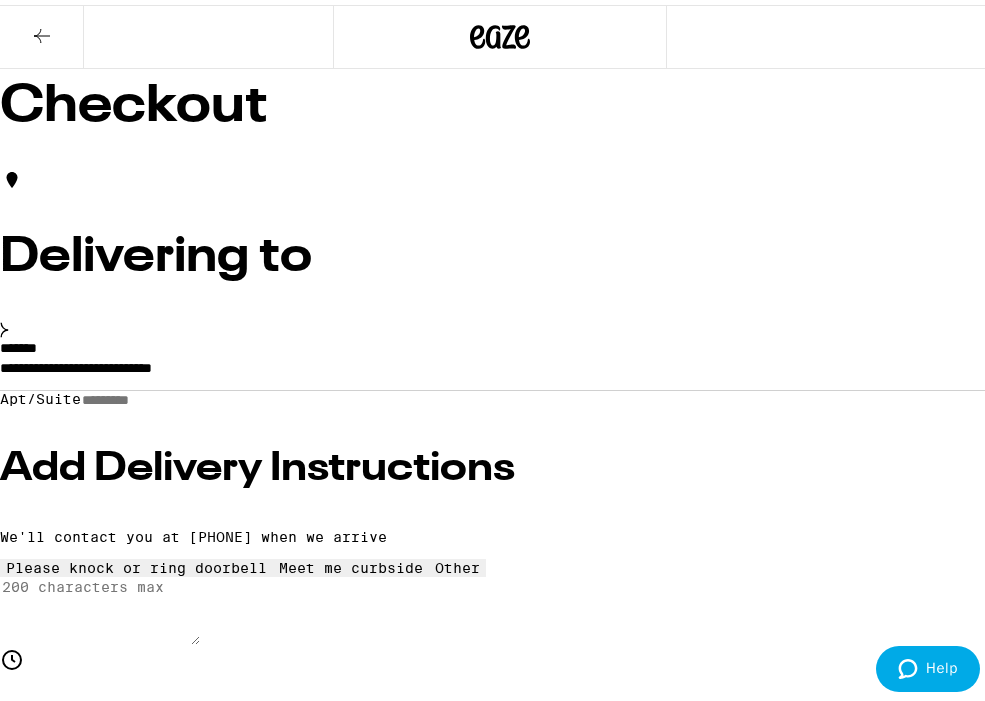 scroll, scrollTop: 476, scrollLeft: 0, axis: vertical 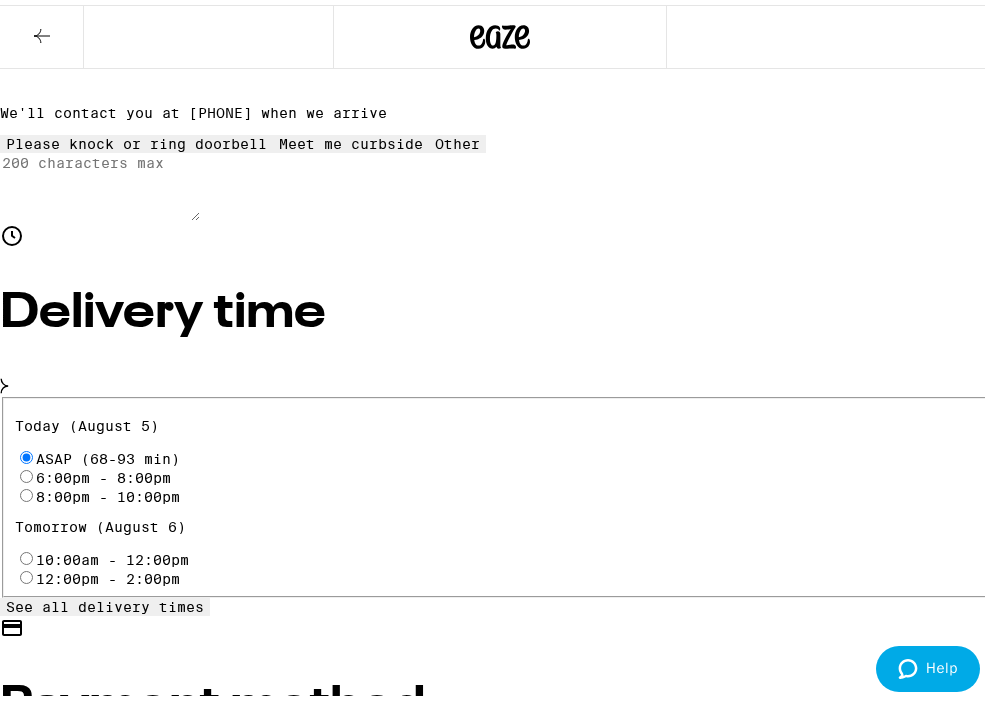 click on "CHECKING" at bounding box center [321, 828] 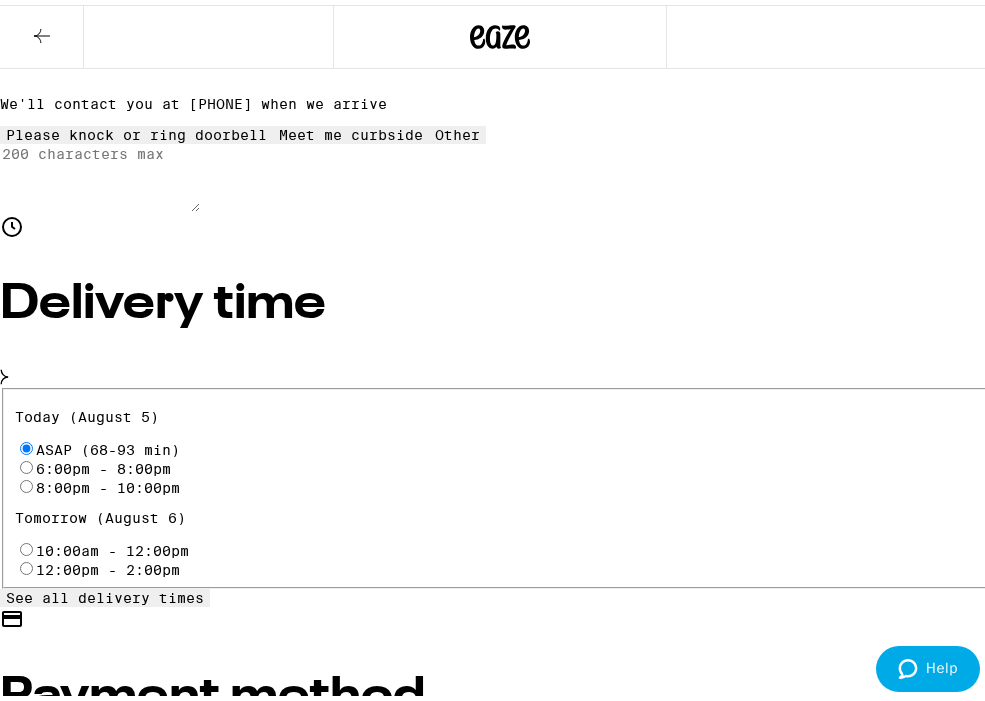 scroll, scrollTop: 806, scrollLeft: 0, axis: vertical 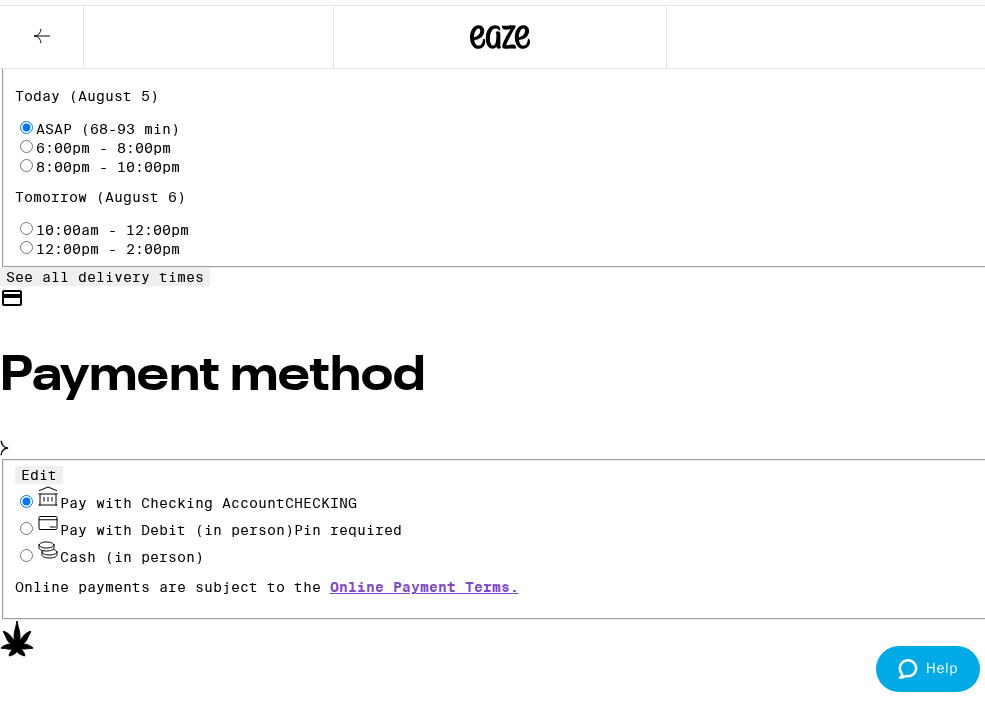 click on "Place Order" at bounding box center (55, 3582) 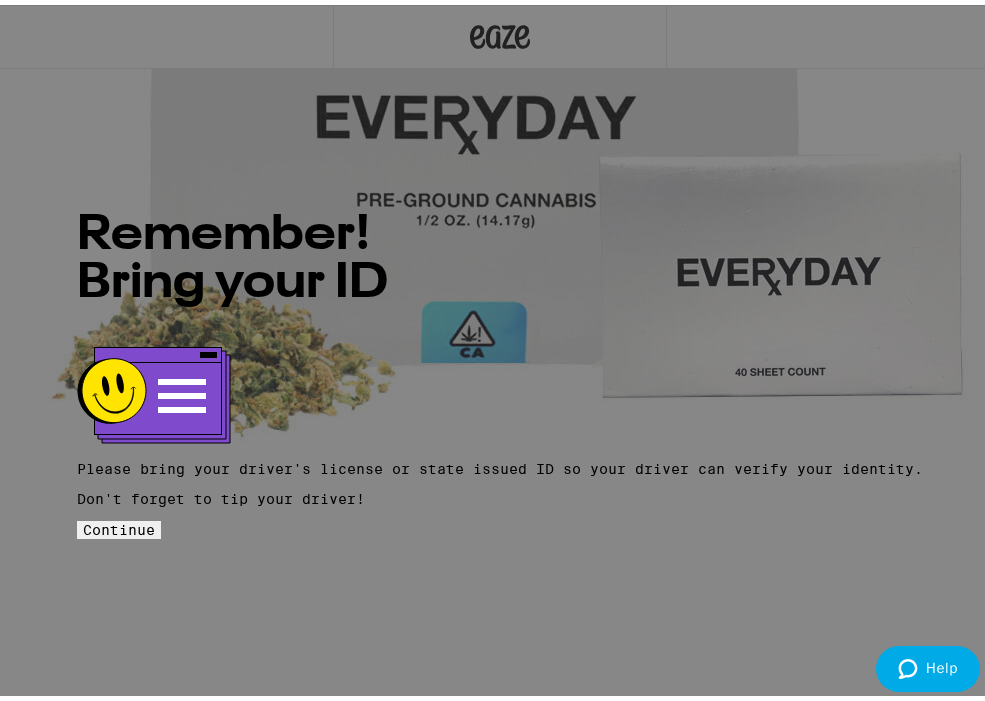 scroll, scrollTop: 0, scrollLeft: 0, axis: both 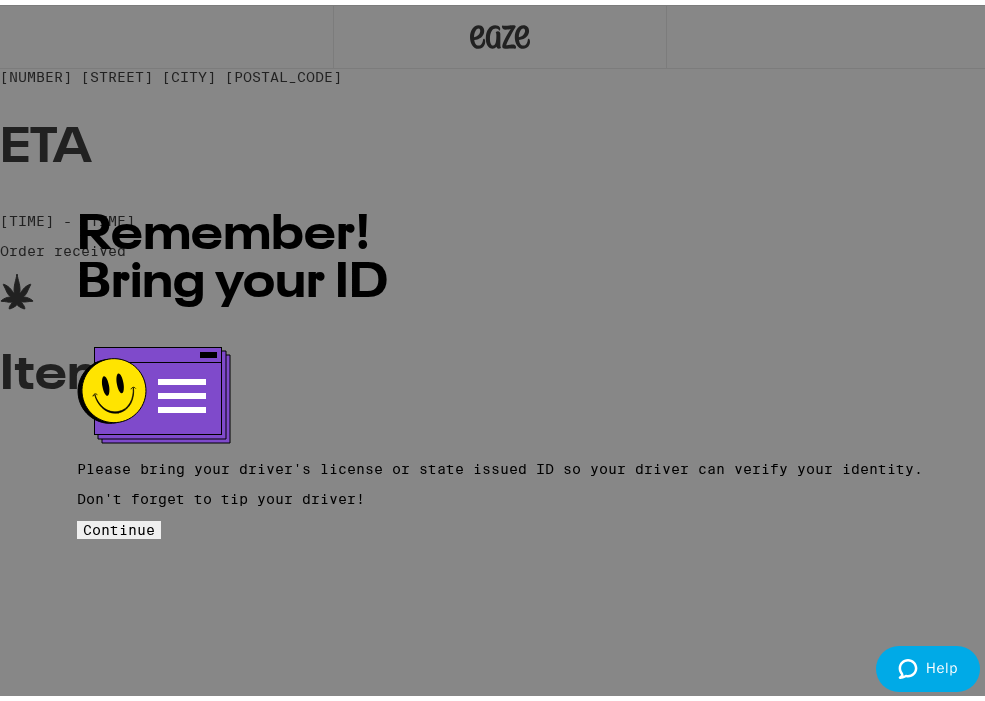 click on "Continue" at bounding box center (119, 525) 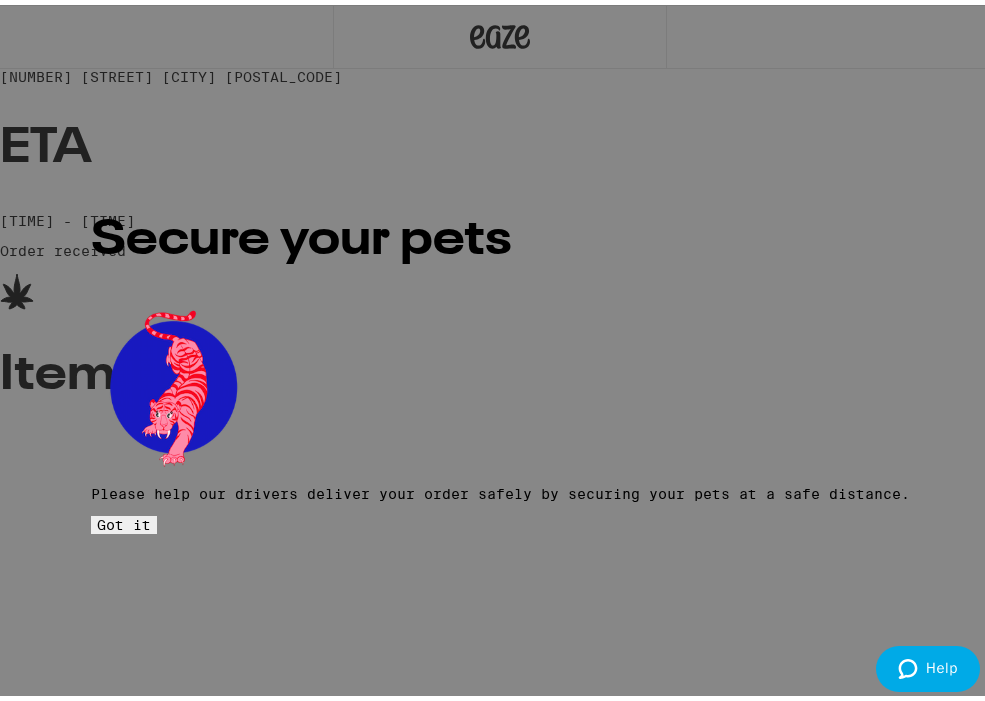 click on "Got it" at bounding box center (124, 520) 